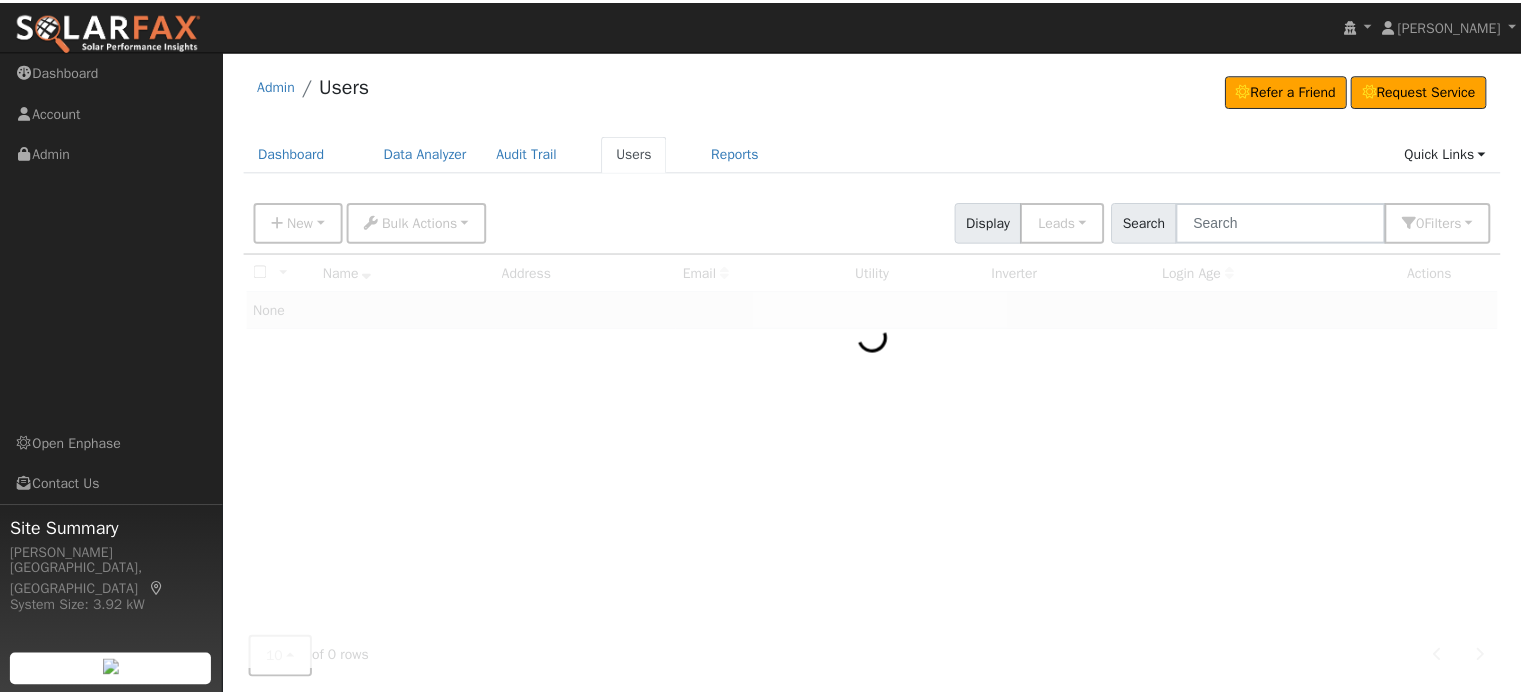 scroll, scrollTop: 0, scrollLeft: 0, axis: both 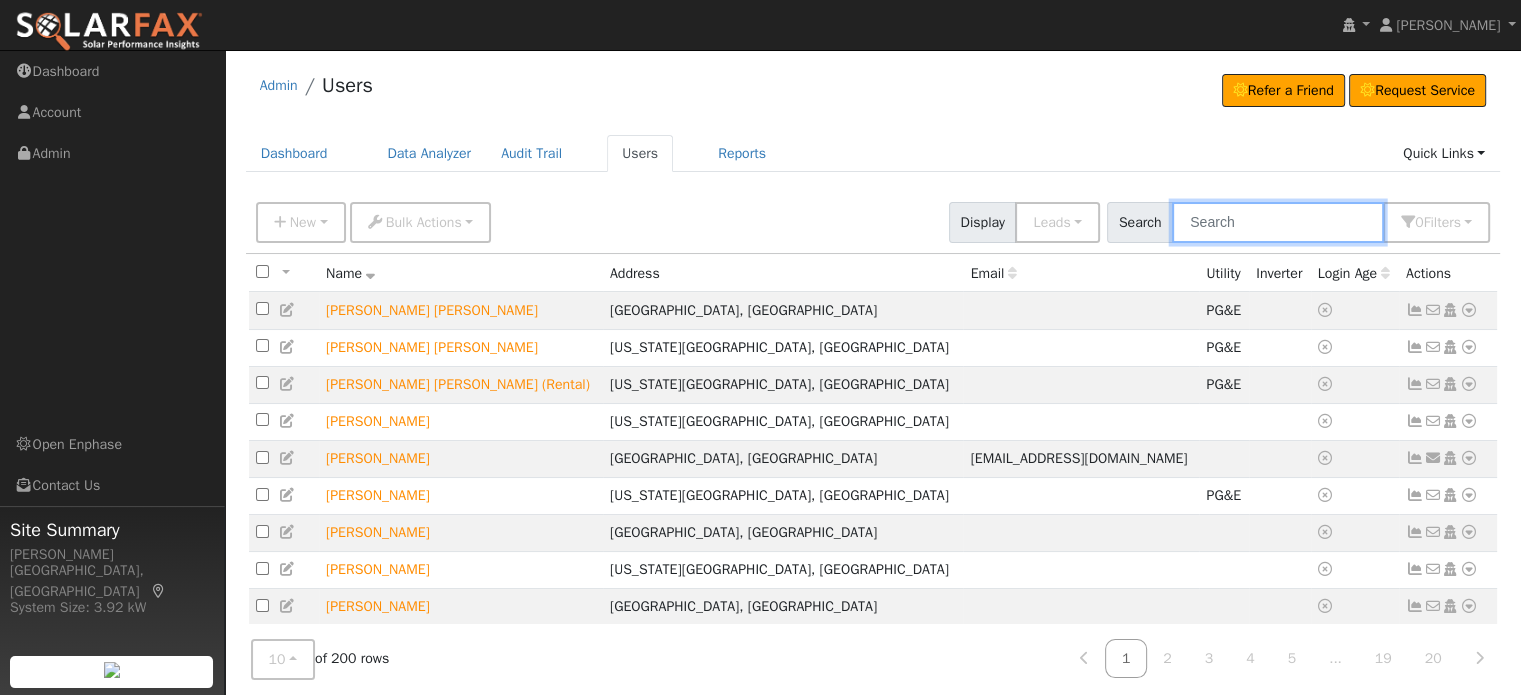 click at bounding box center (1278, 222) 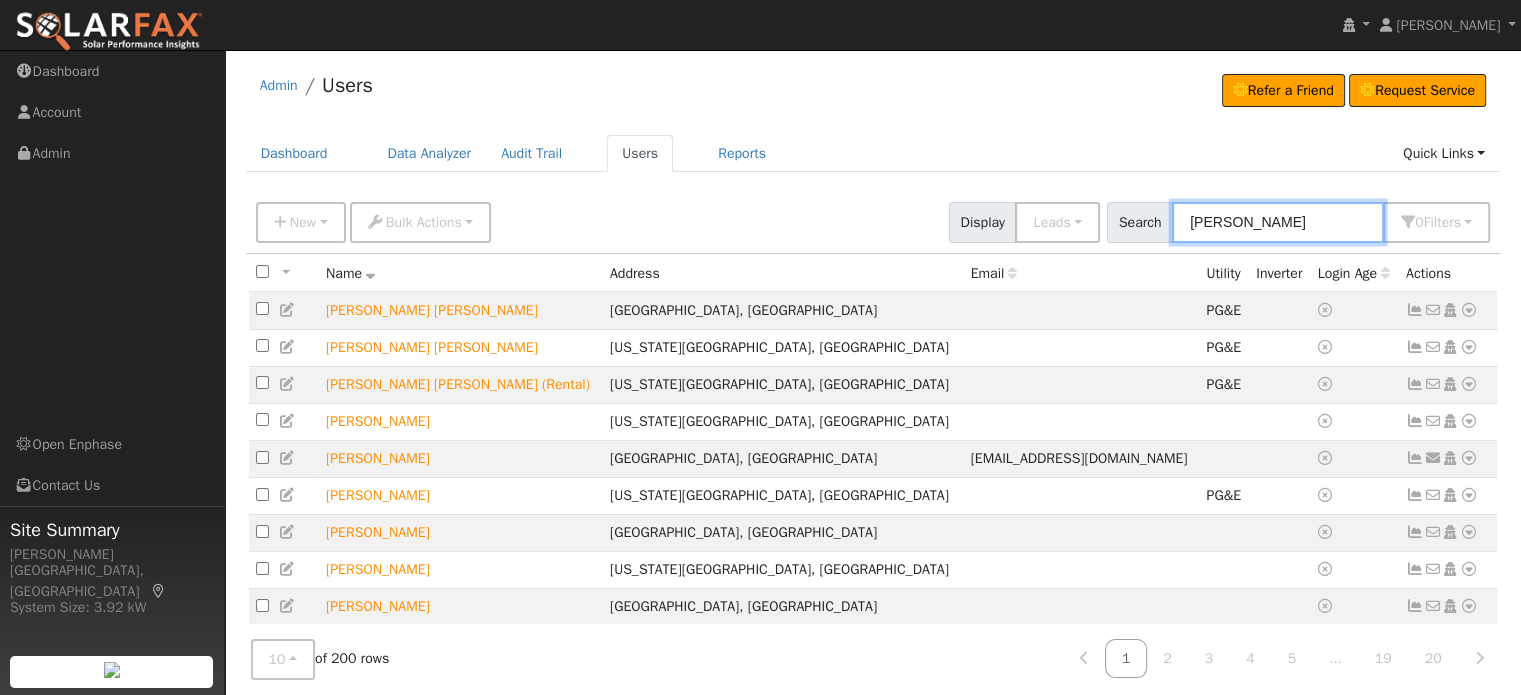 type on "Hoskins" 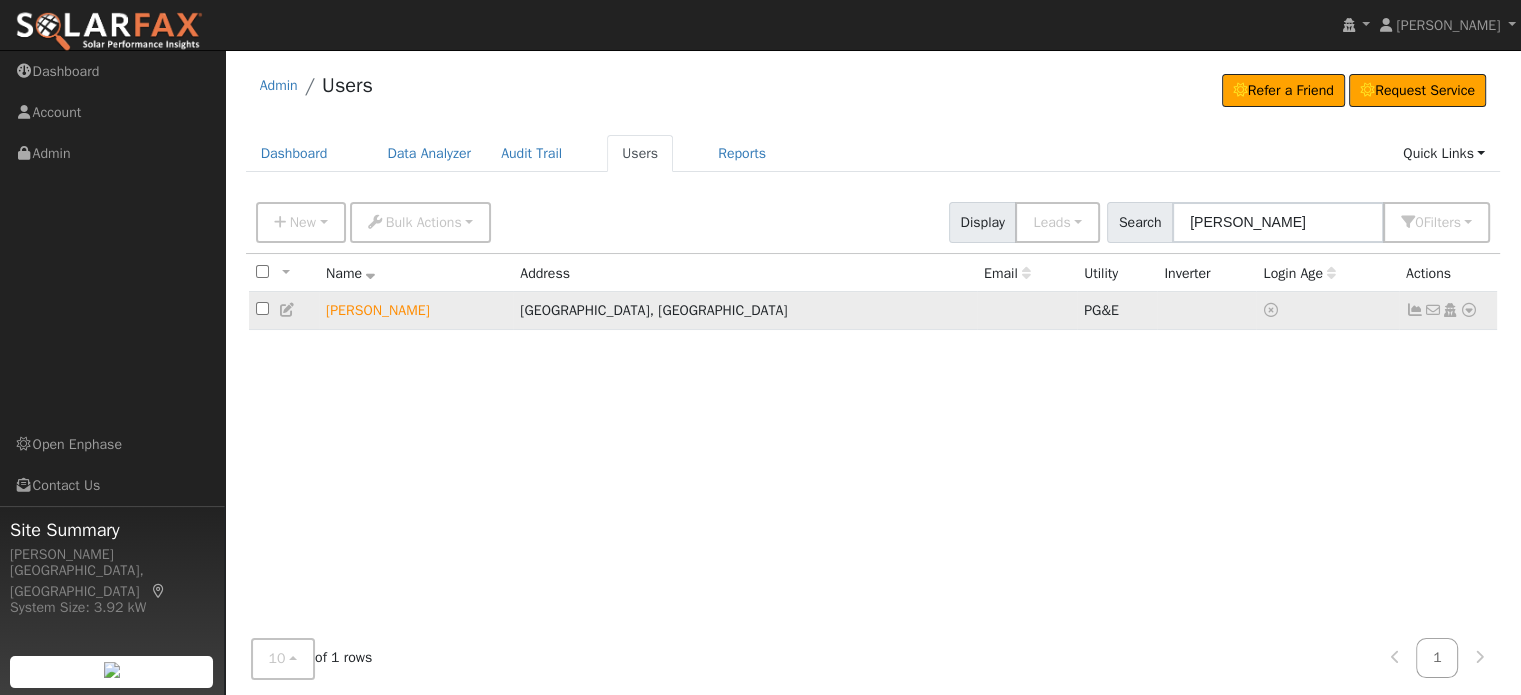 click at bounding box center [1469, 310] 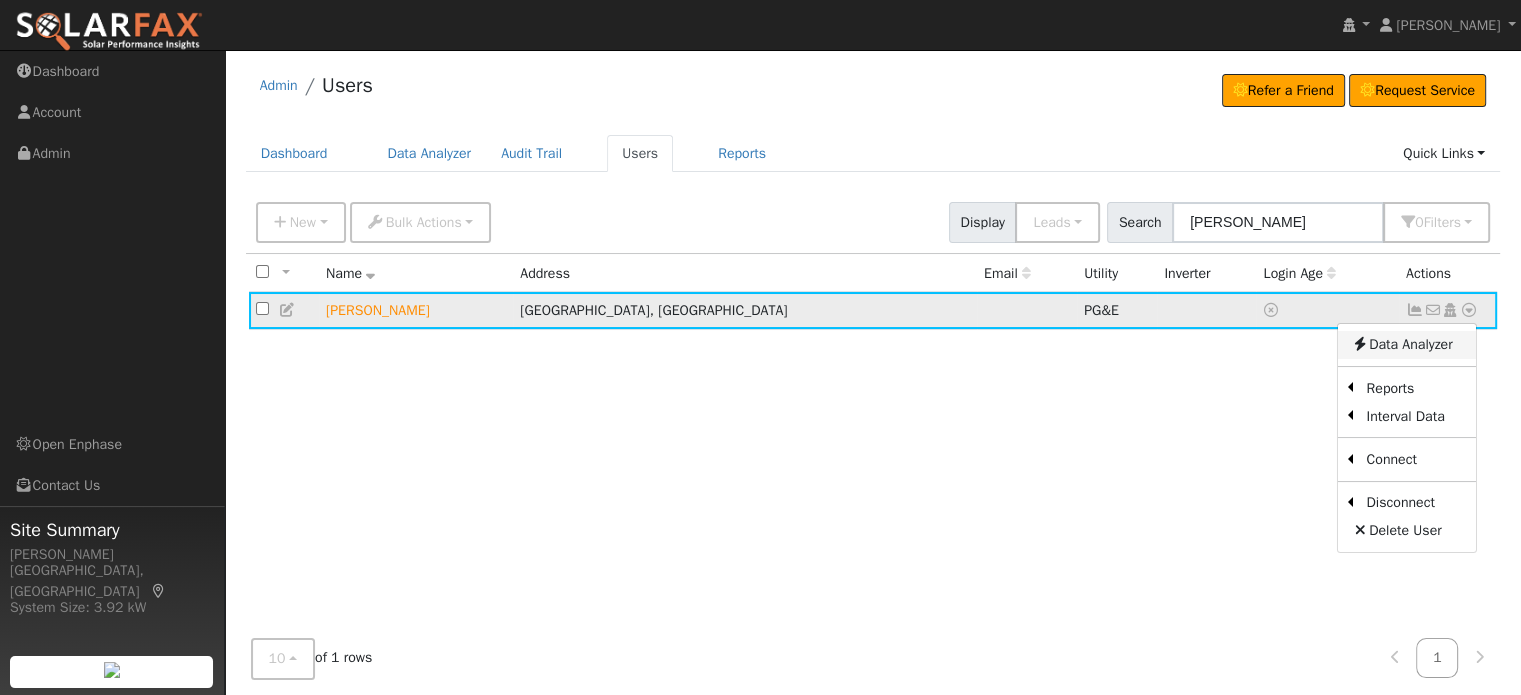 click on "Data Analyzer" at bounding box center [1406, 345] 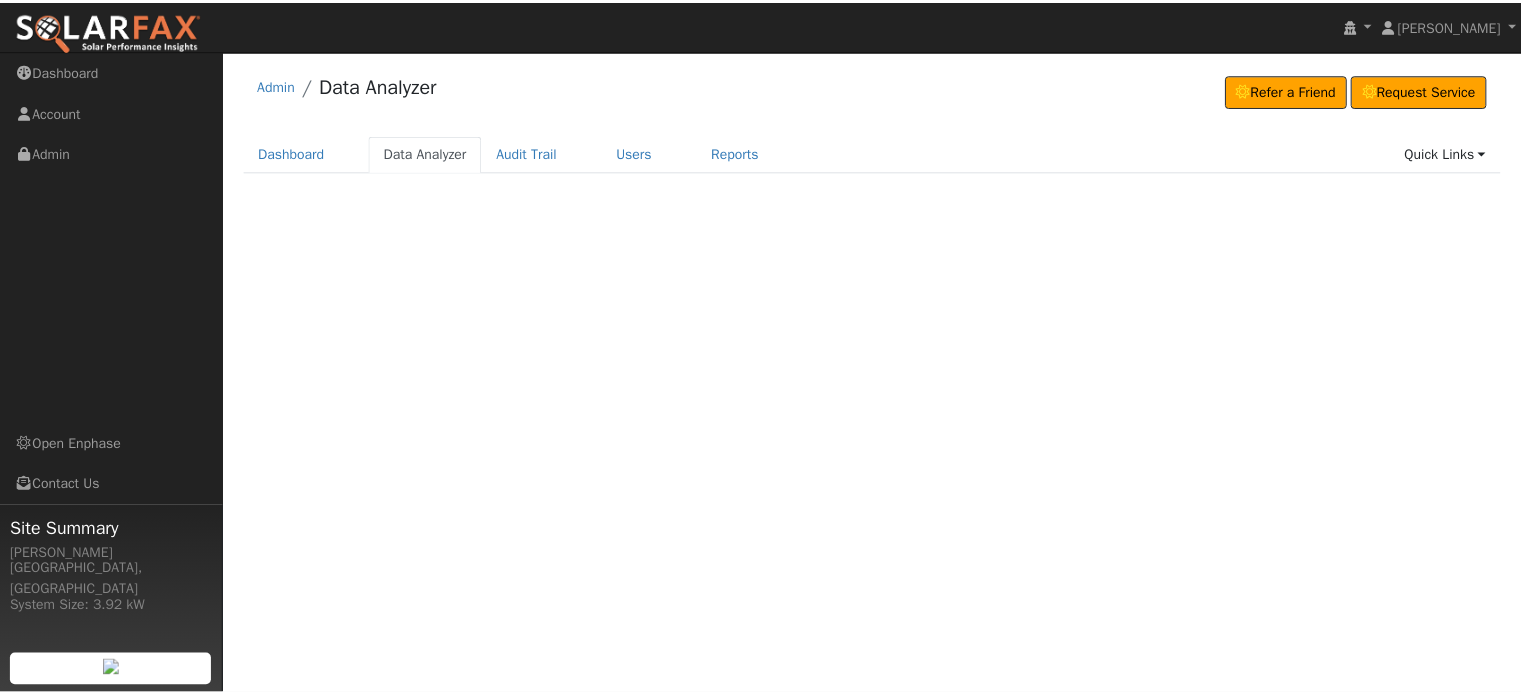 scroll, scrollTop: 0, scrollLeft: 0, axis: both 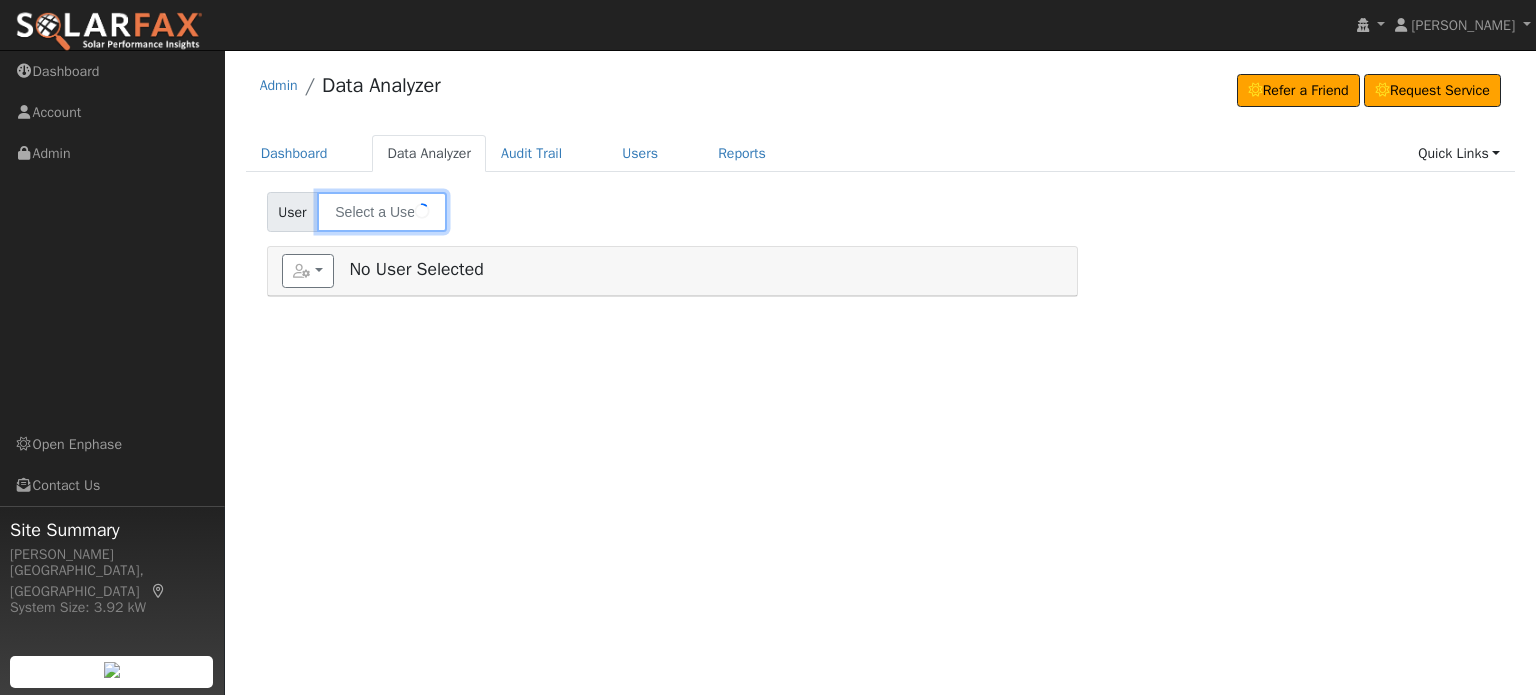 type on "[PERSON_NAME]" 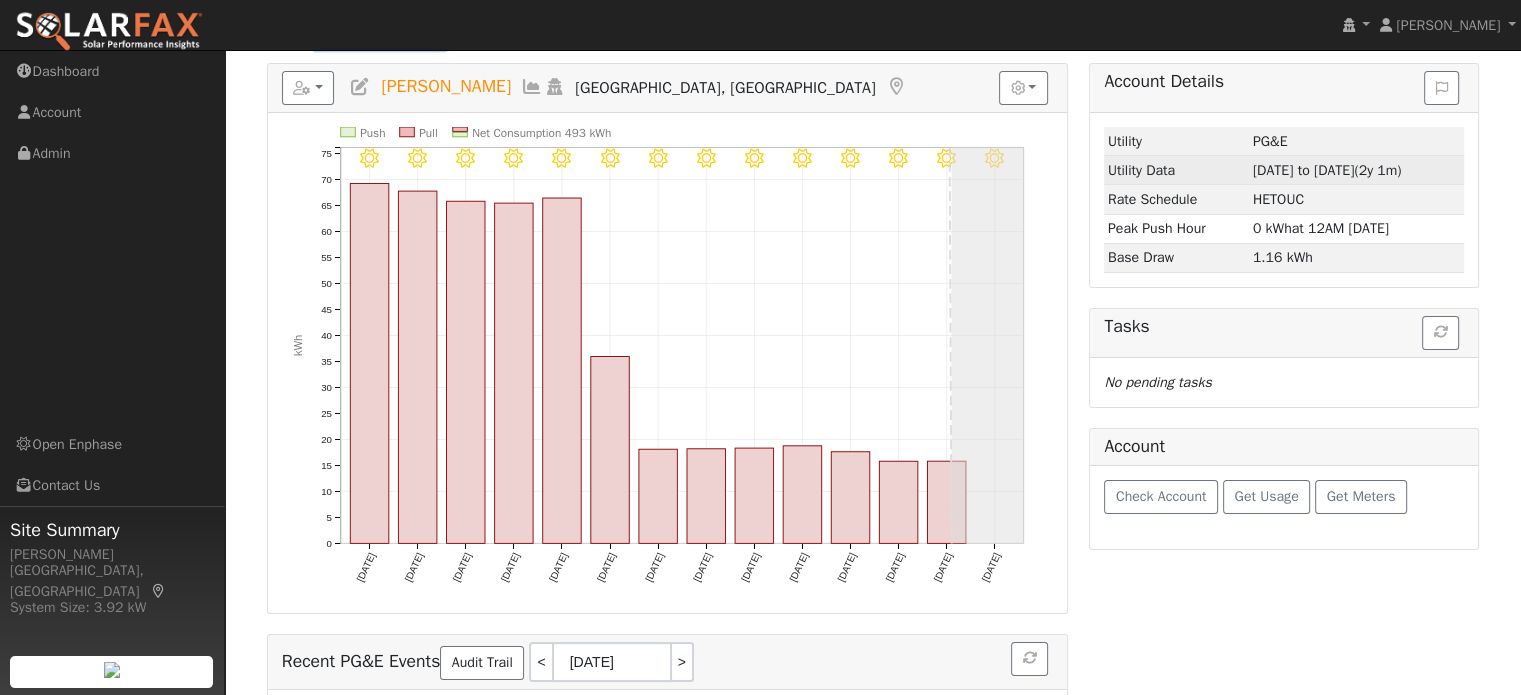 scroll, scrollTop: 0, scrollLeft: 0, axis: both 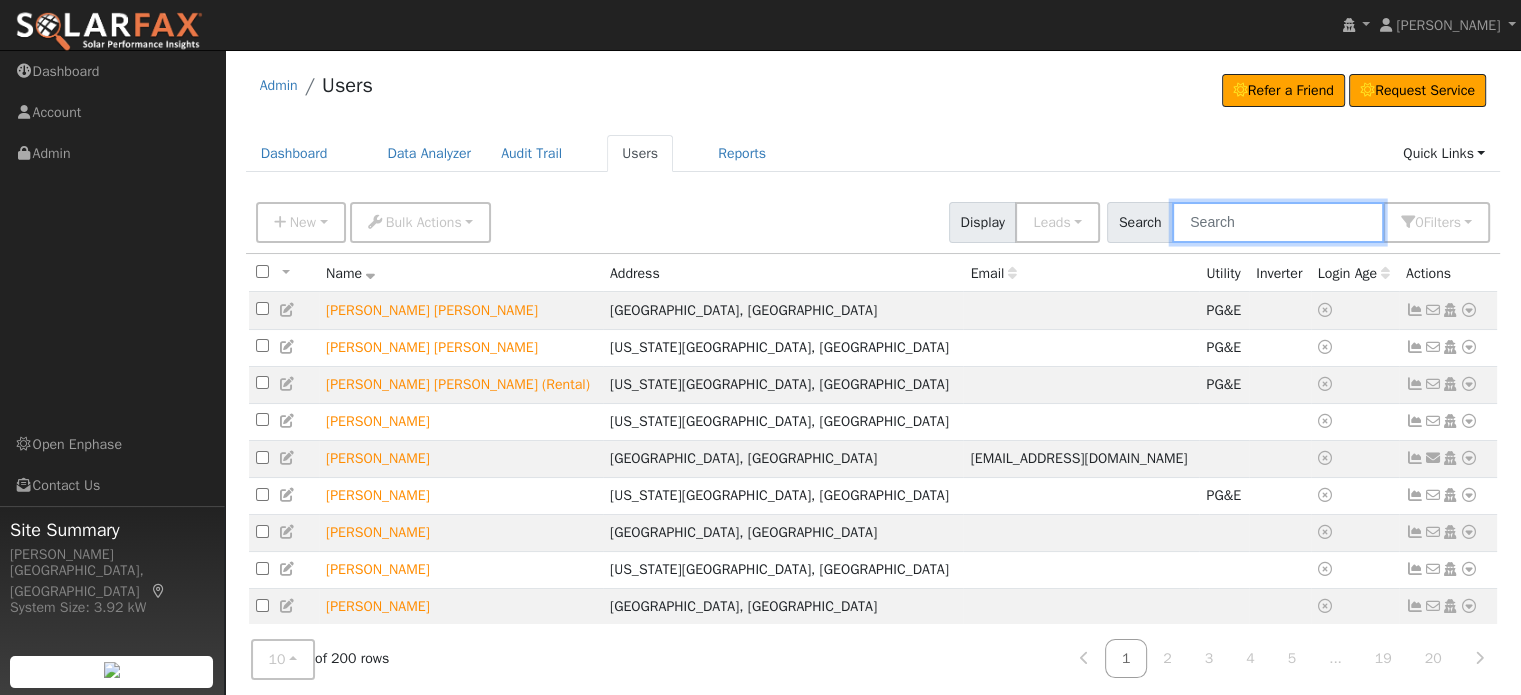 click at bounding box center [1278, 222] 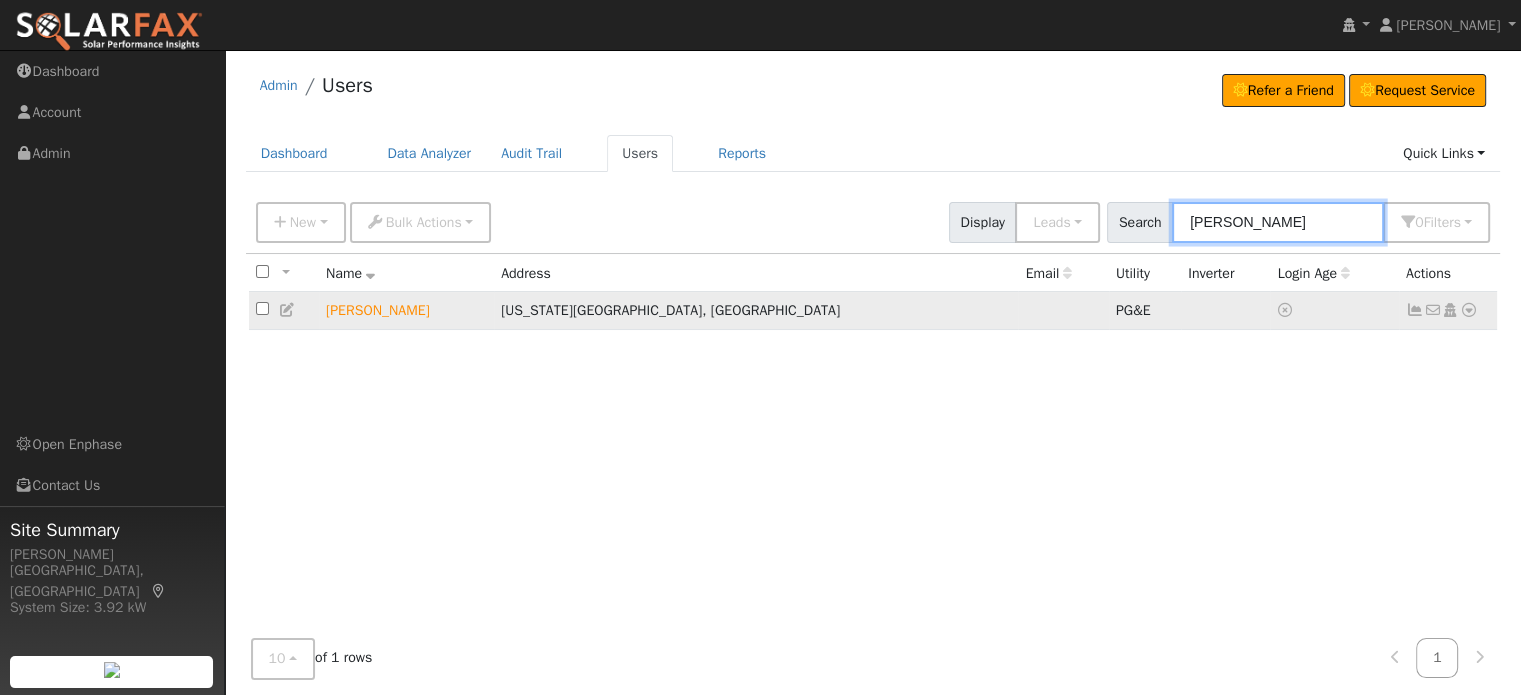 type on "Bob Anderson" 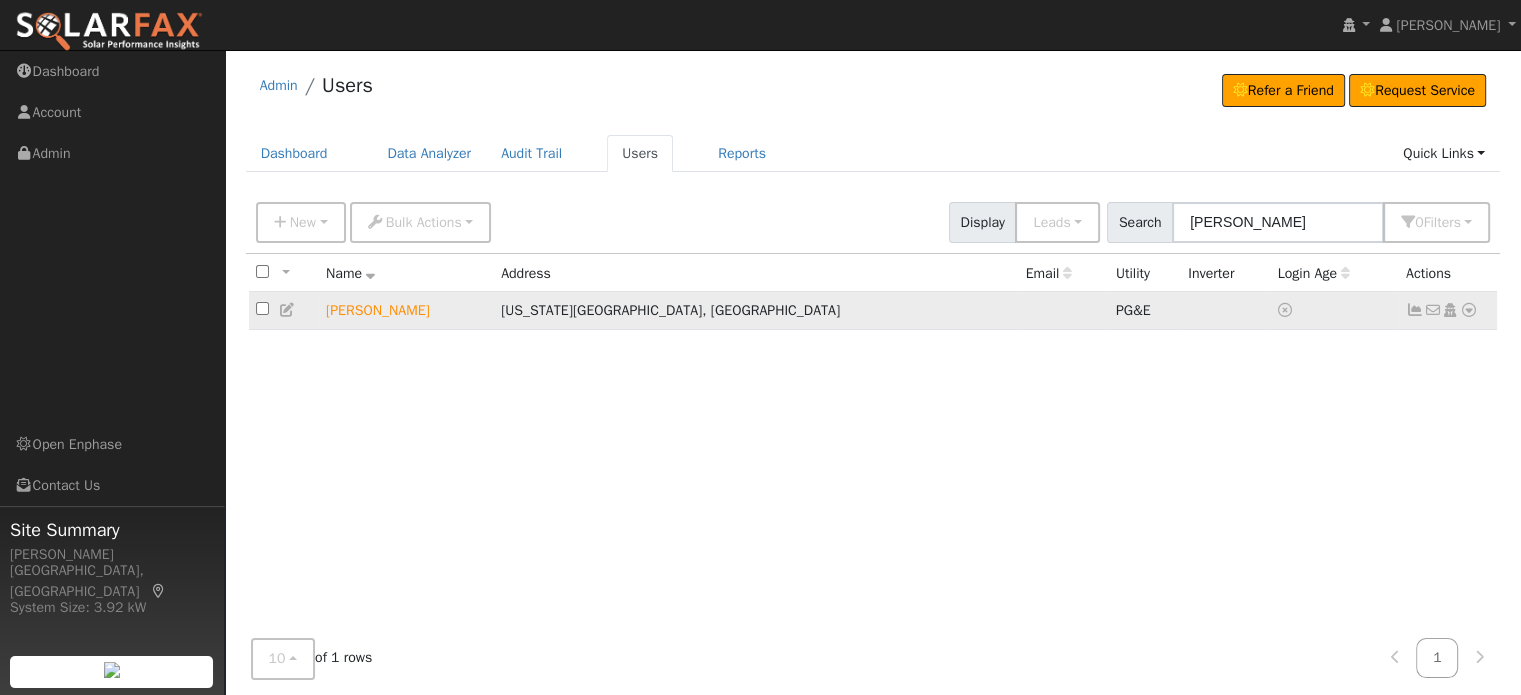 click at bounding box center [1415, 310] 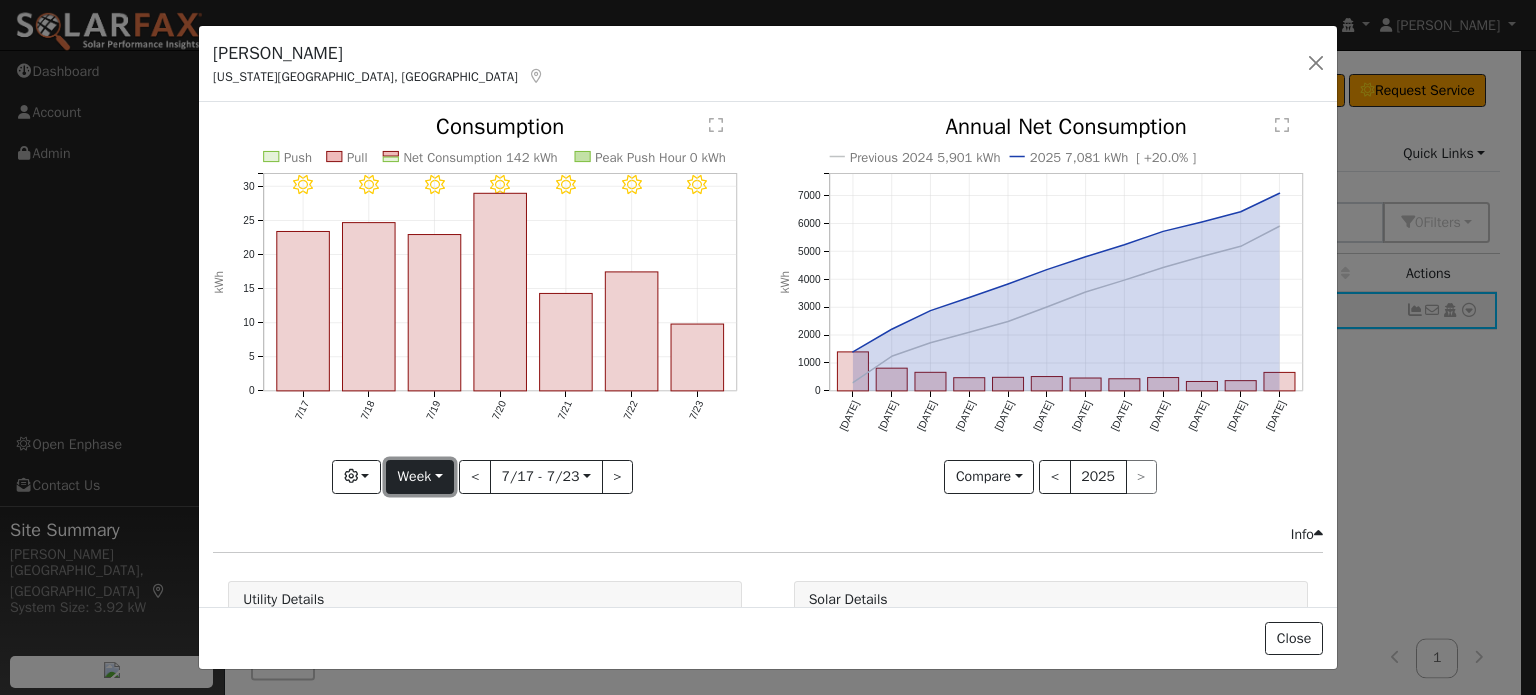 click on "Week" at bounding box center (420, 477) 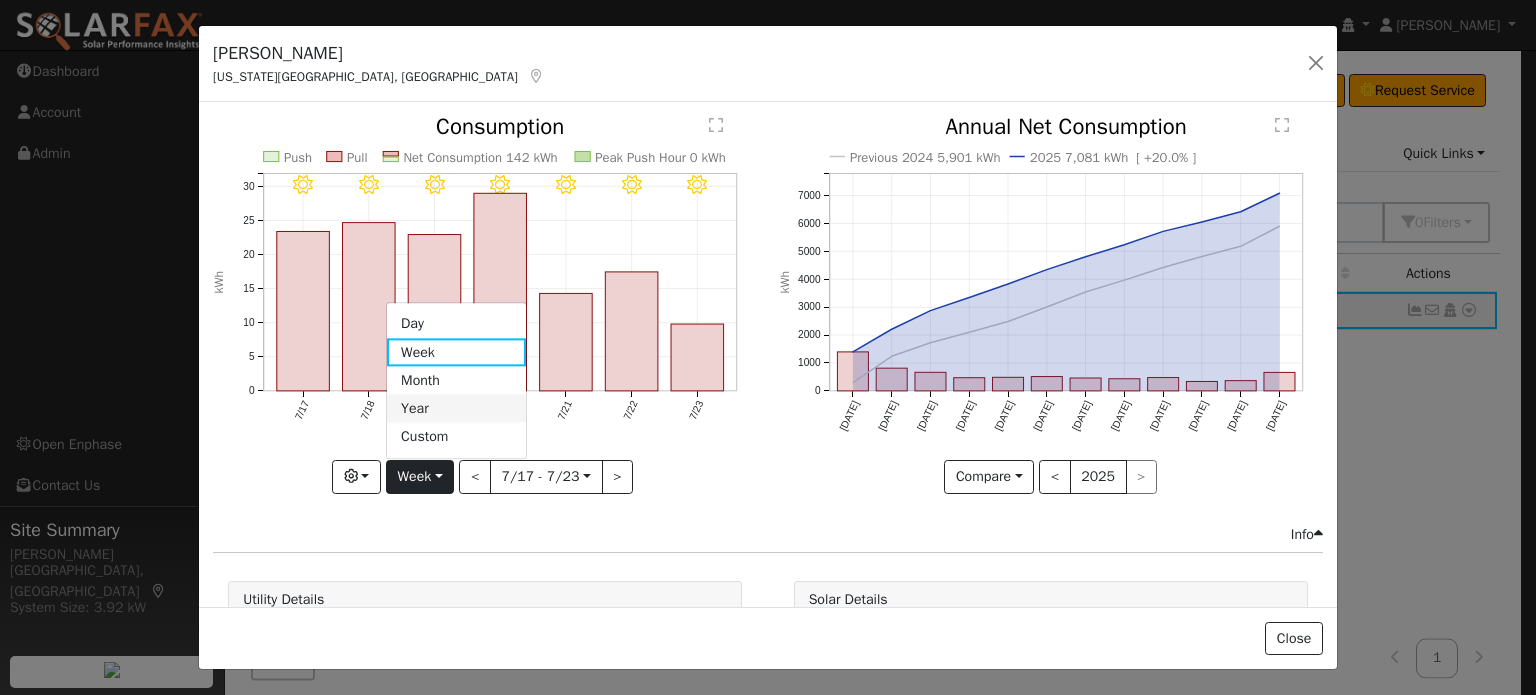 click on "Year" at bounding box center [456, 409] 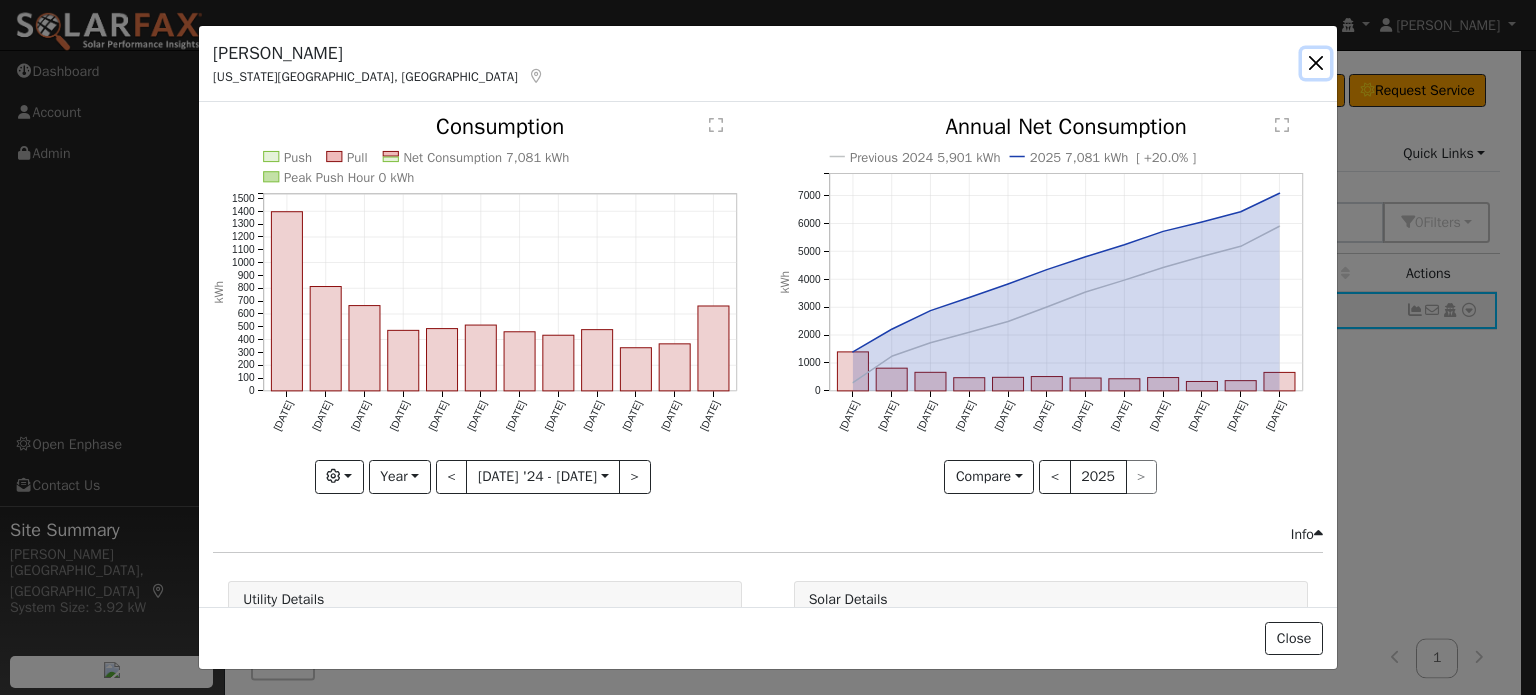 click at bounding box center [1316, 63] 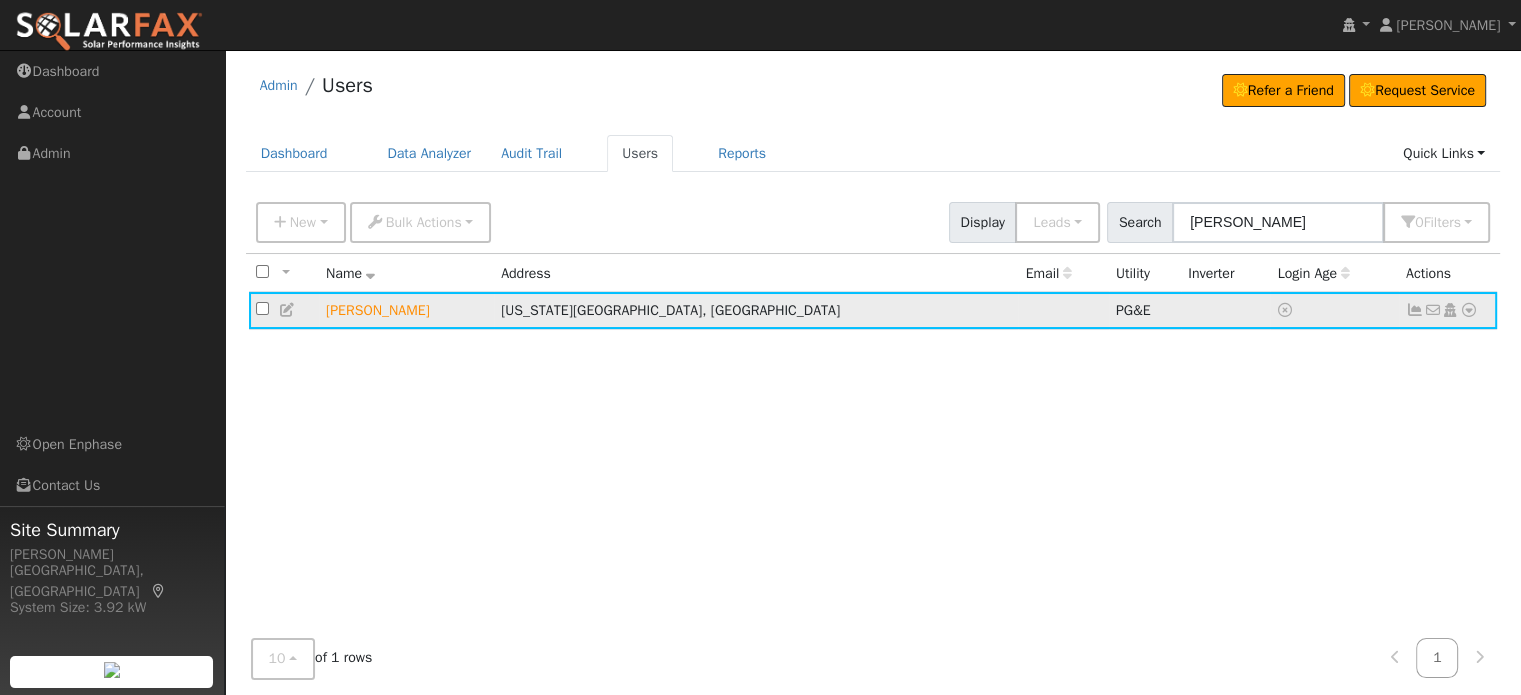 click at bounding box center [1469, 310] 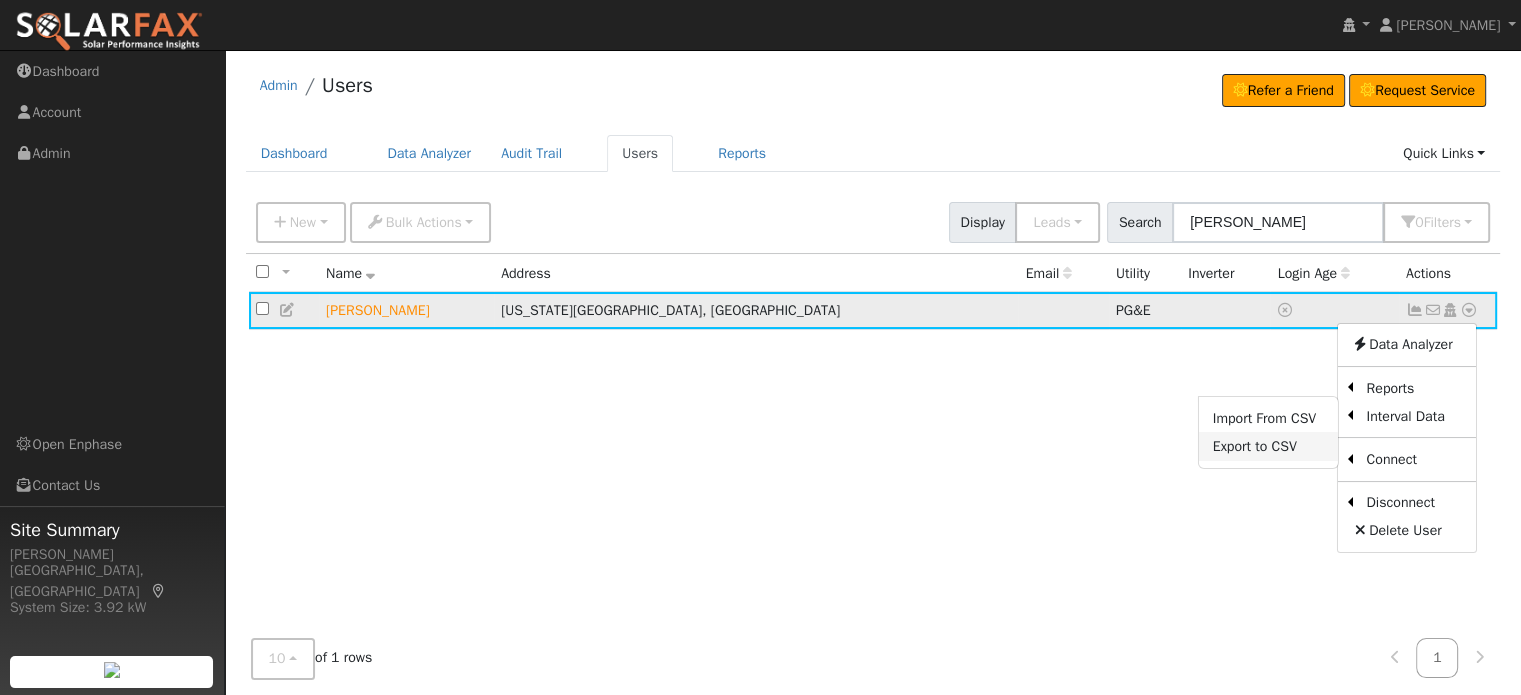 click on "Export to CSV" at bounding box center (1268, 446) 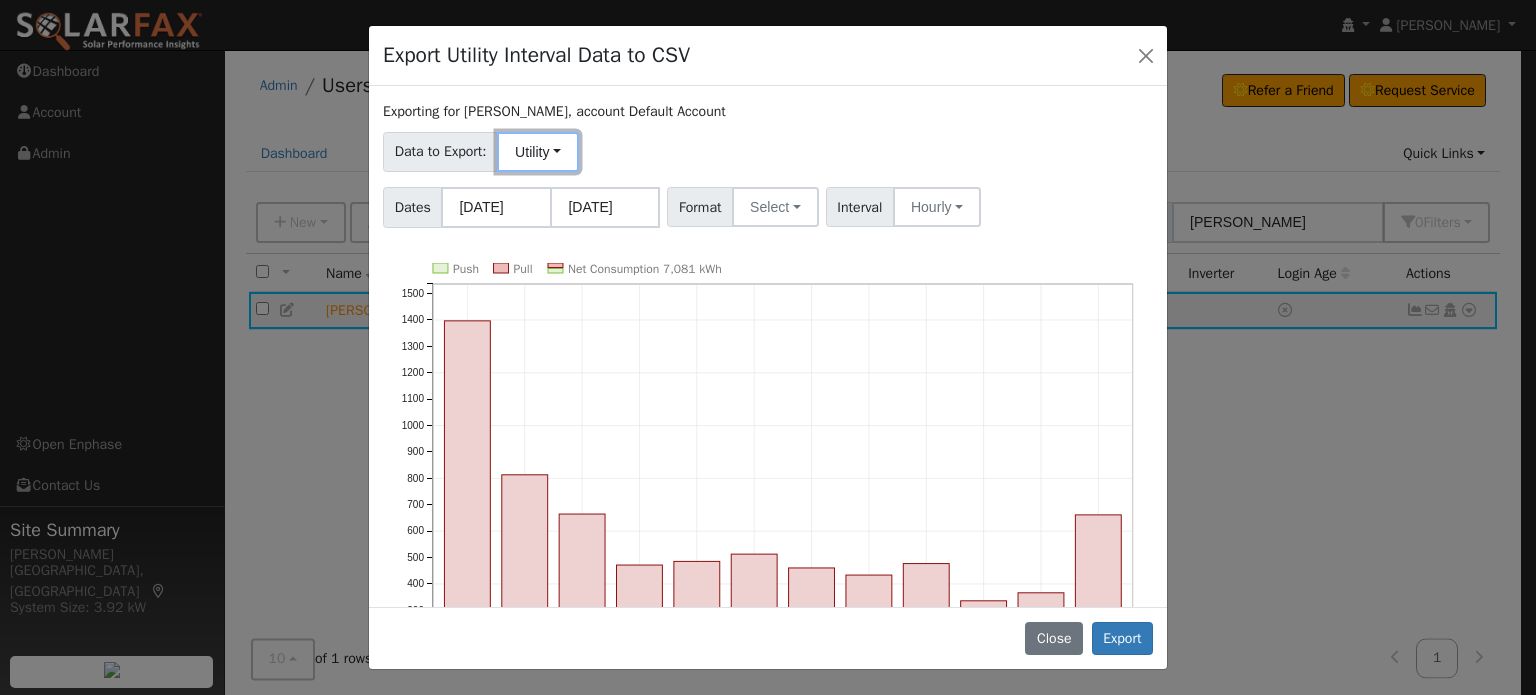 click on "Utility" at bounding box center [538, 152] 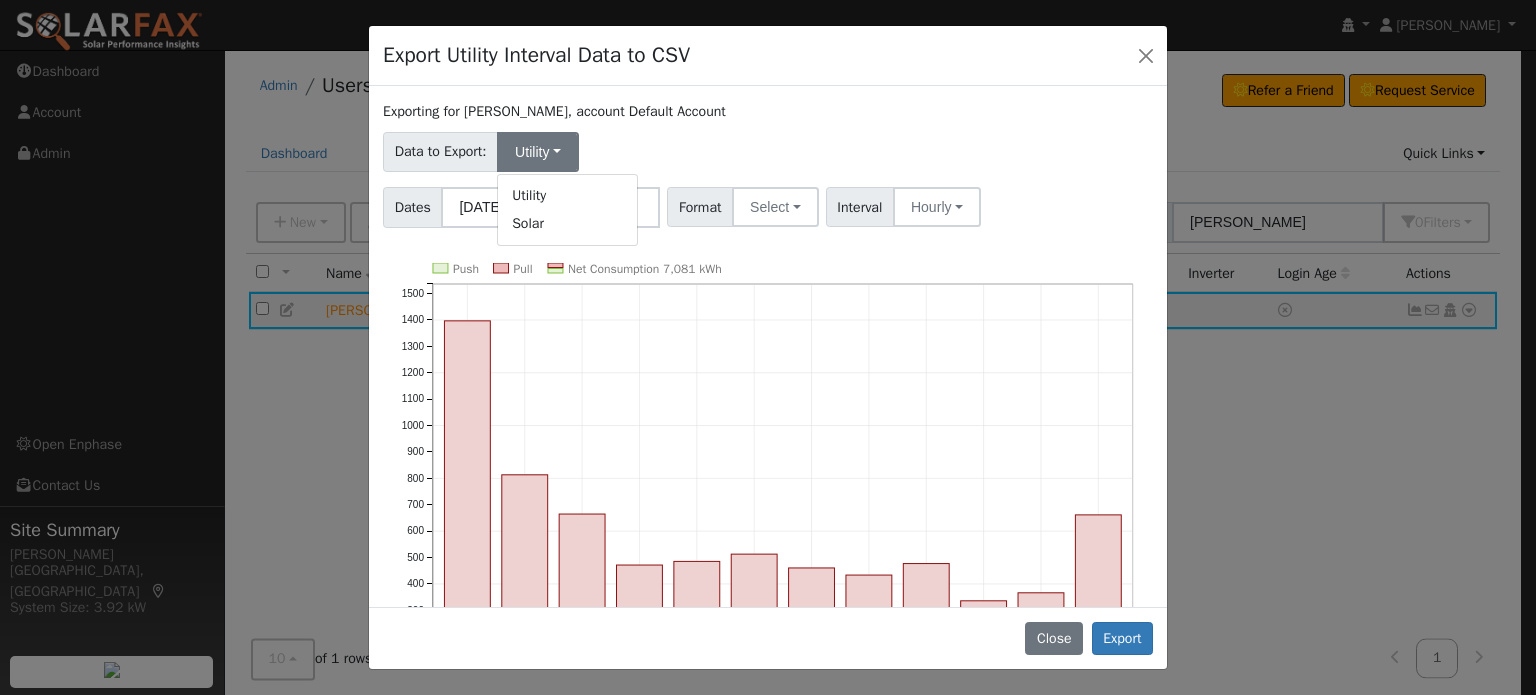 click on "Data to Export:  Utility Utility Solar" at bounding box center (768, 148) 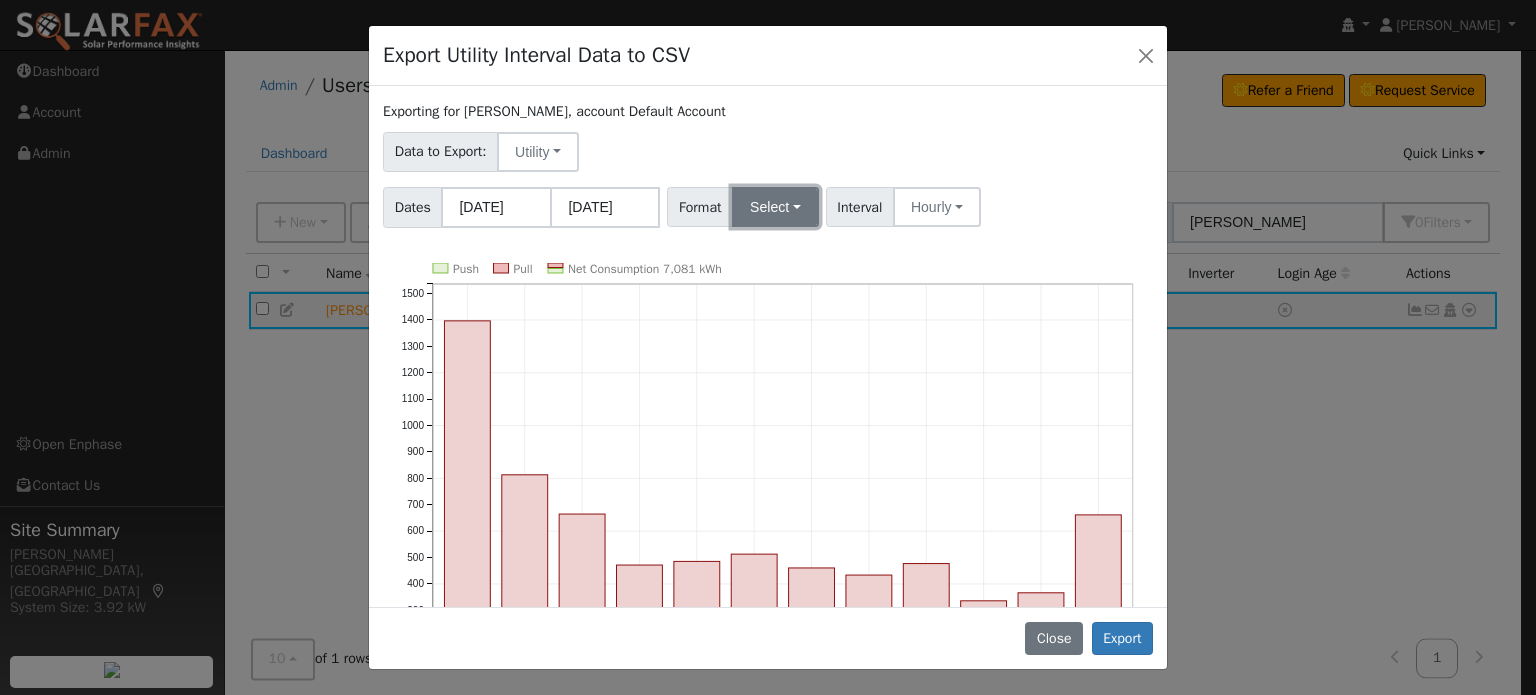 click on "Select" at bounding box center [775, 207] 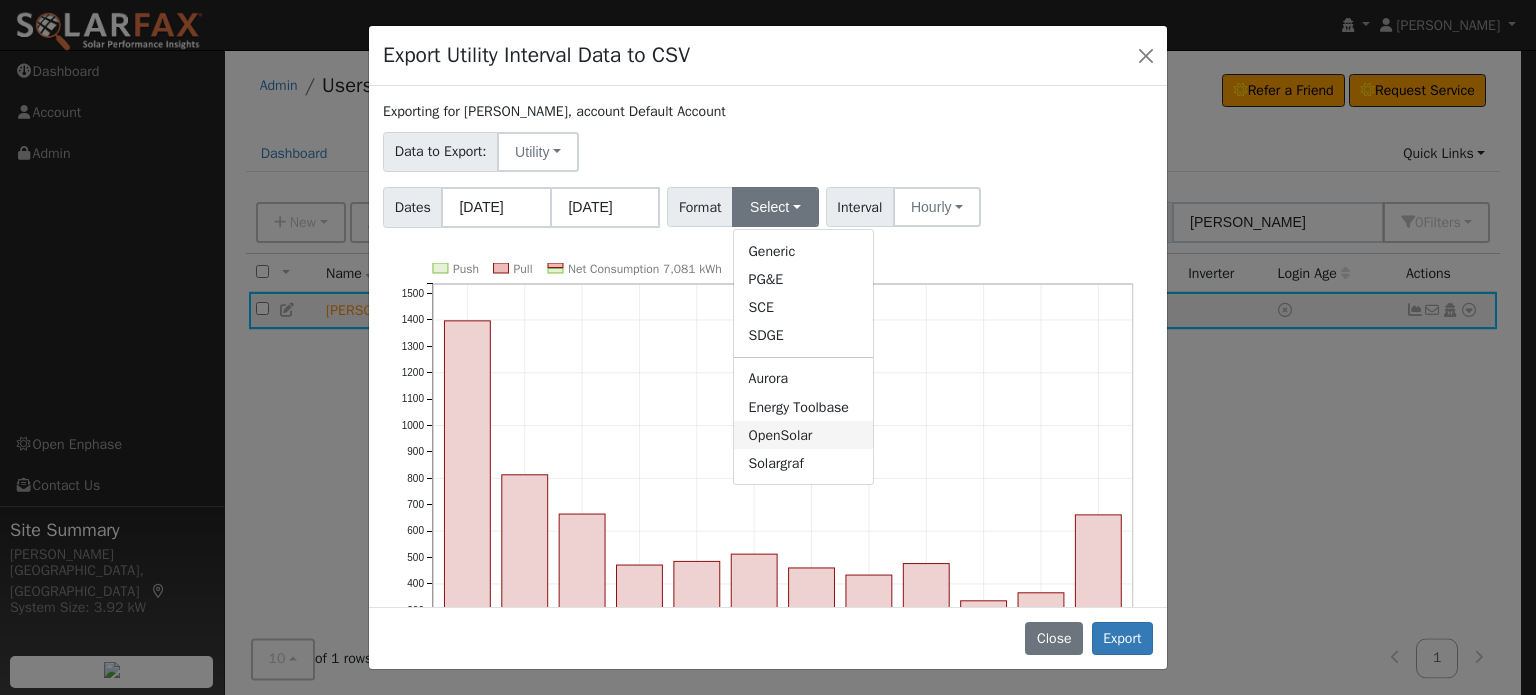 click on "OpenSolar" at bounding box center (803, 435) 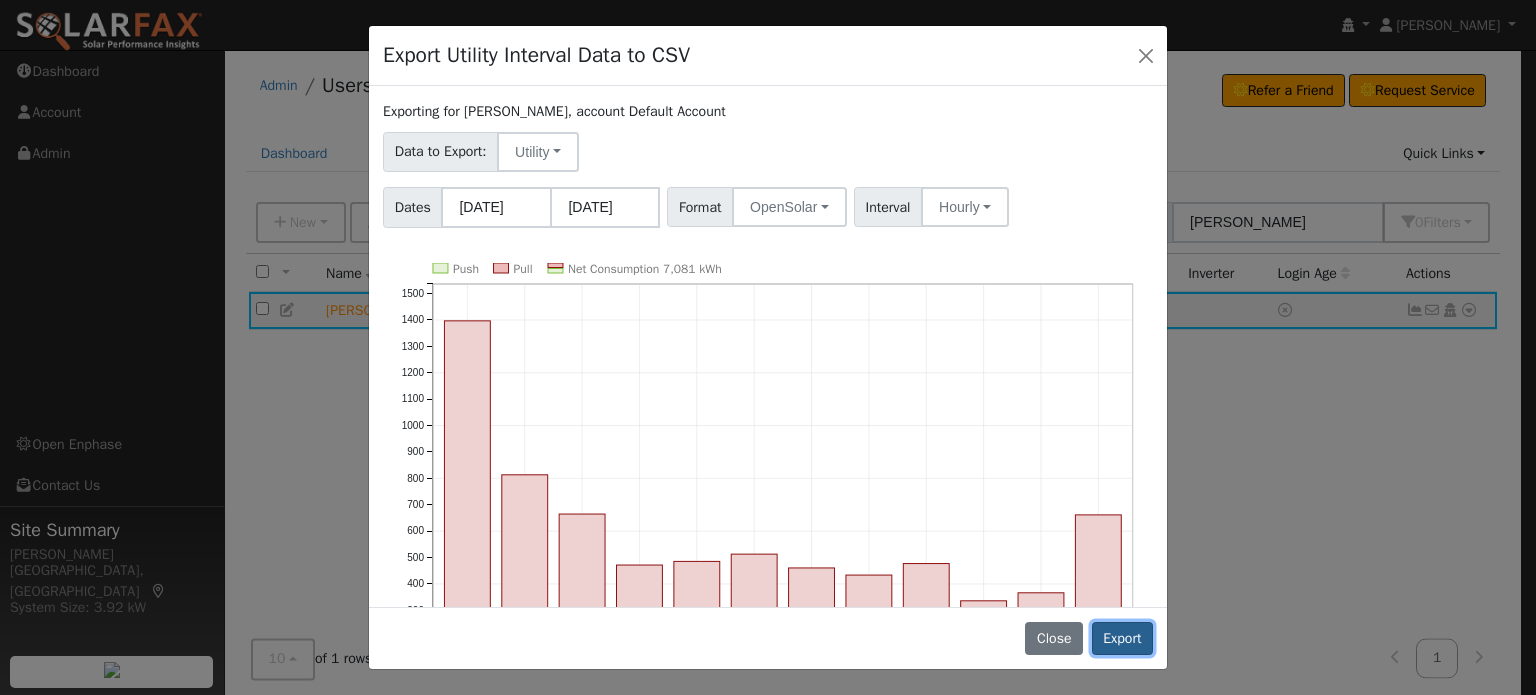 click on "Export" at bounding box center [1122, 639] 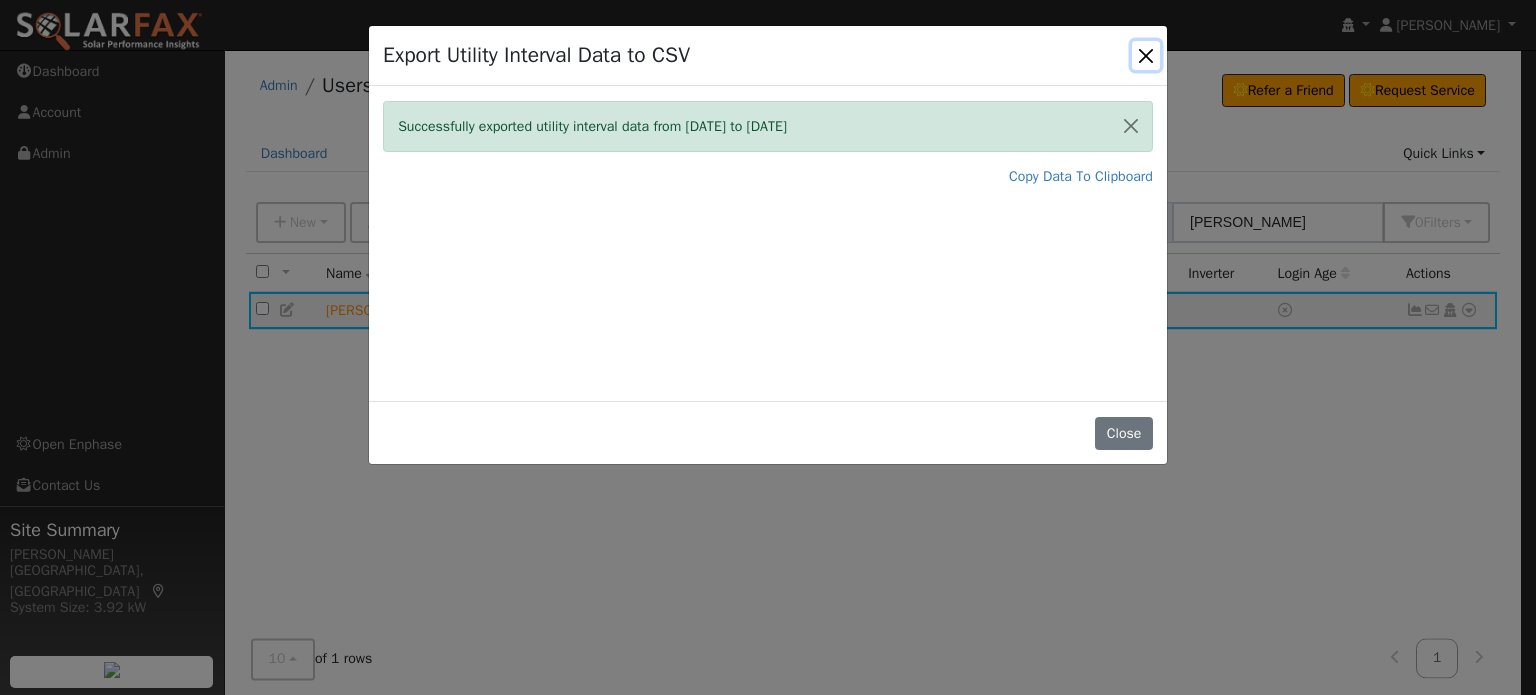 click at bounding box center [1146, 55] 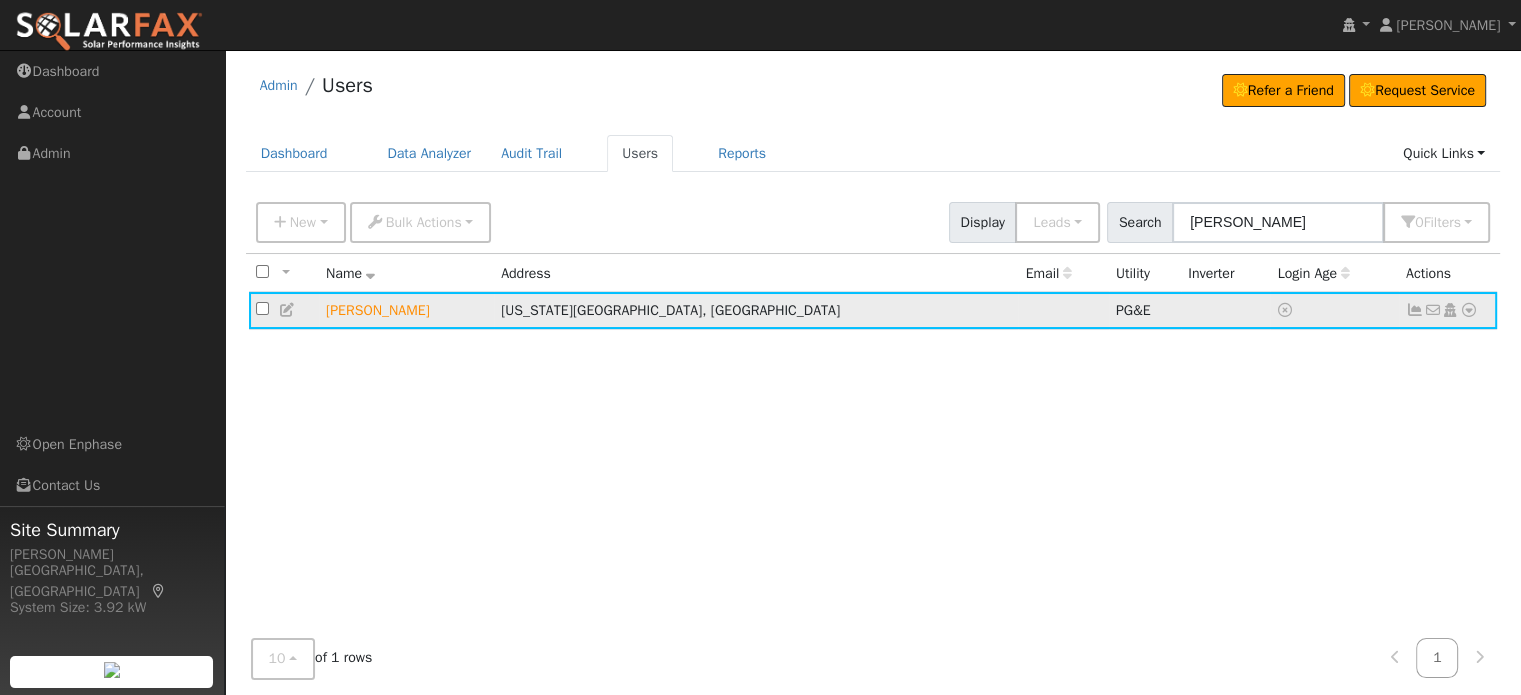 click at bounding box center [1415, 310] 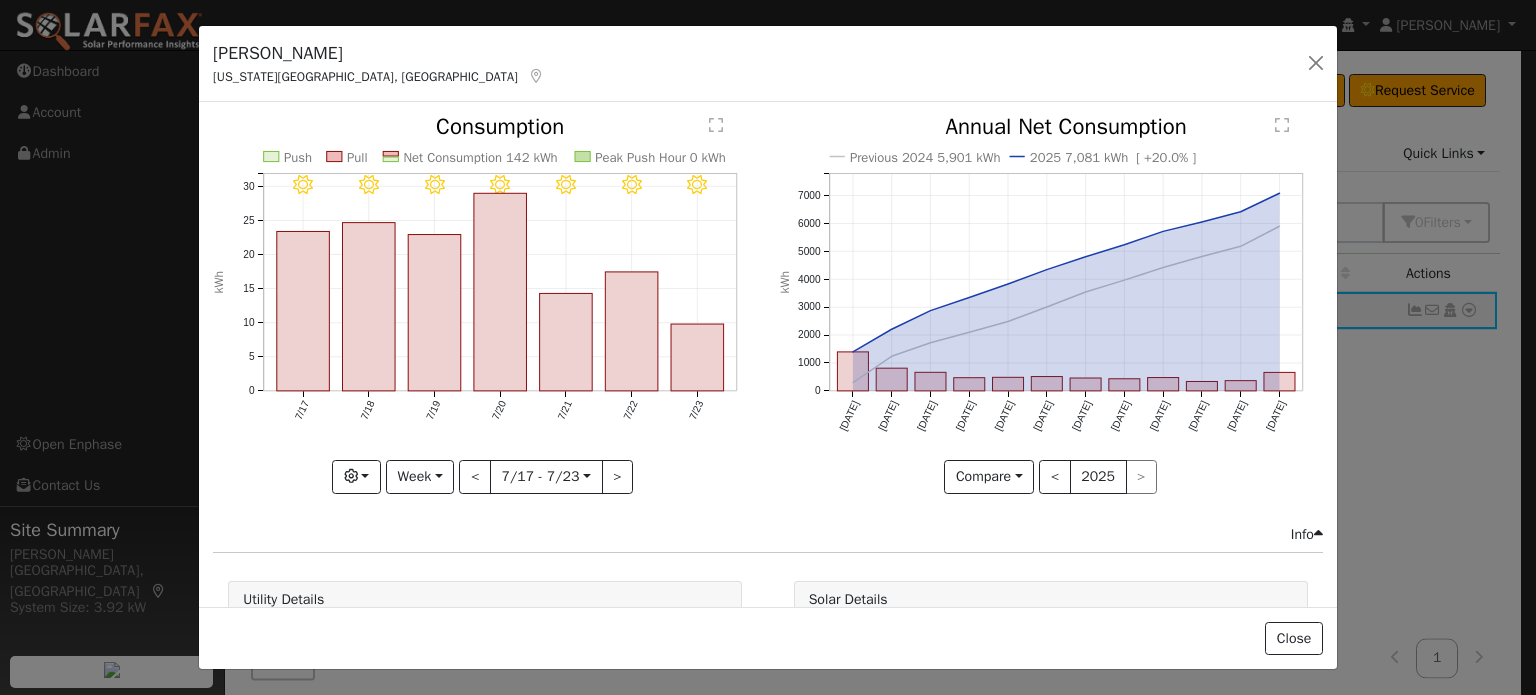 click on "7/23 - MostlyClear 7/22 - MostlyClear 7/21 - Clear 7/20 - Clear 7/19 - Clear 7/18 - Clear 7/17 - Clear Push Pull Net Consumption 142 kWh Peak Push Hour 0 kWh 7/17 7/18 7/19 7/20 7/21 7/22 7/23 0 5 10 15 20 25 30  Consumption kWh onclick="" onclick="" onclick="" onclick="" onclick="" onclick="" onclick="" onclick="" onclick="" onclick="" onclick="" onclick="" onclick="" onclick=""" 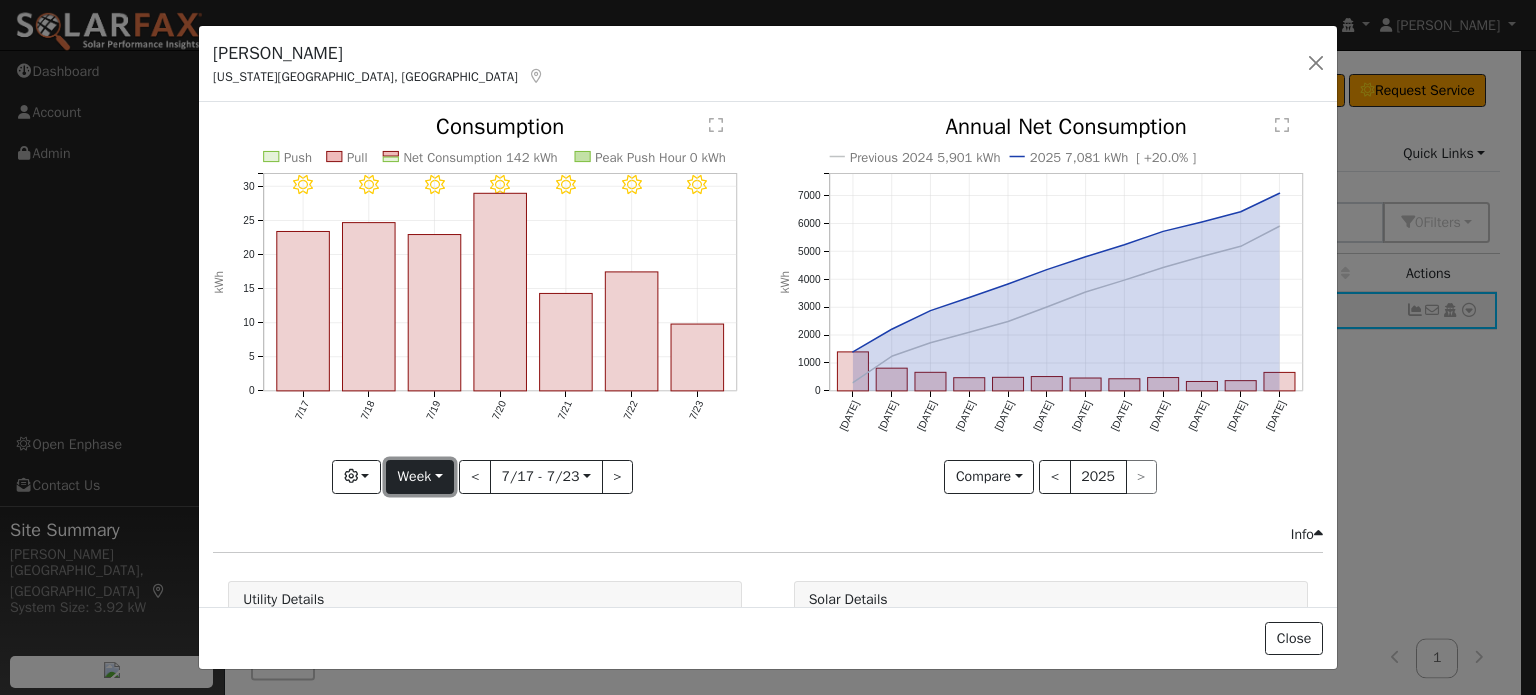 click on "Week" at bounding box center (420, 477) 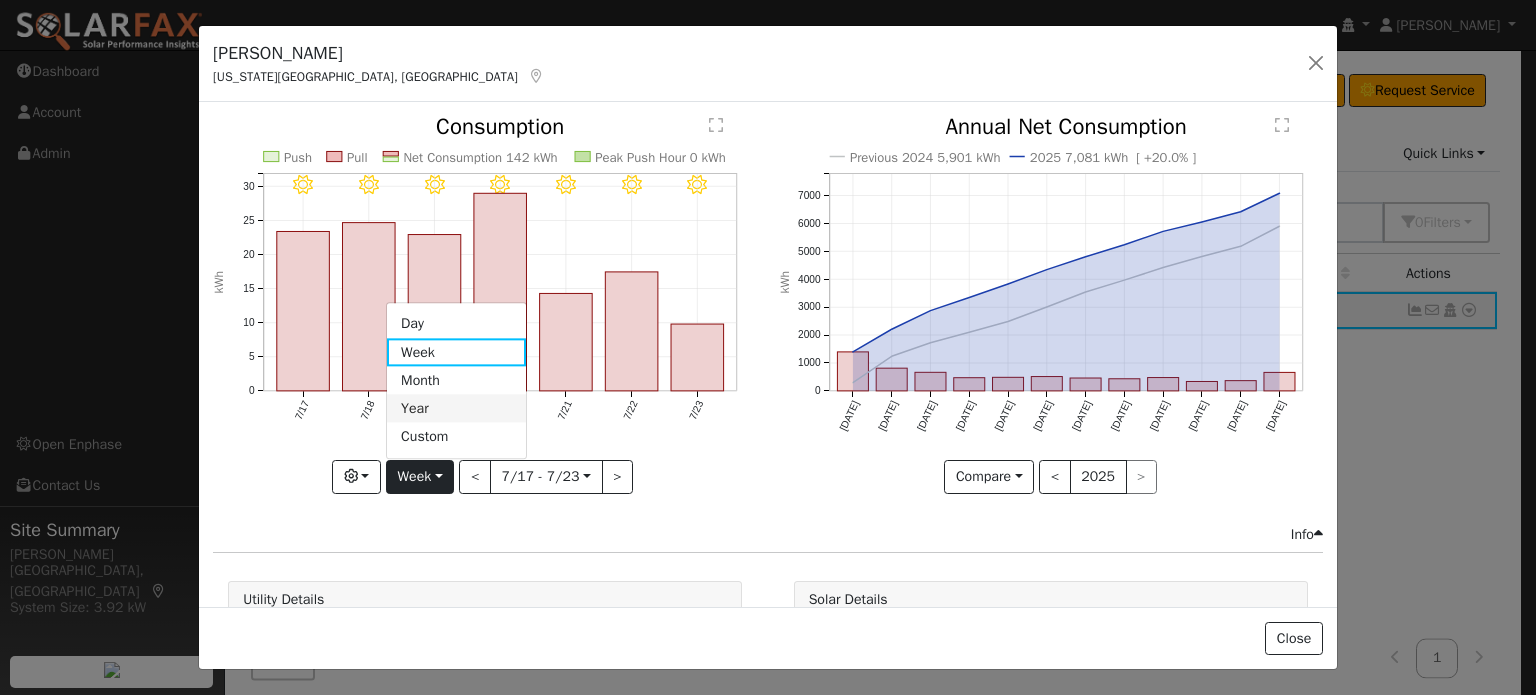 click on "Year" at bounding box center [456, 409] 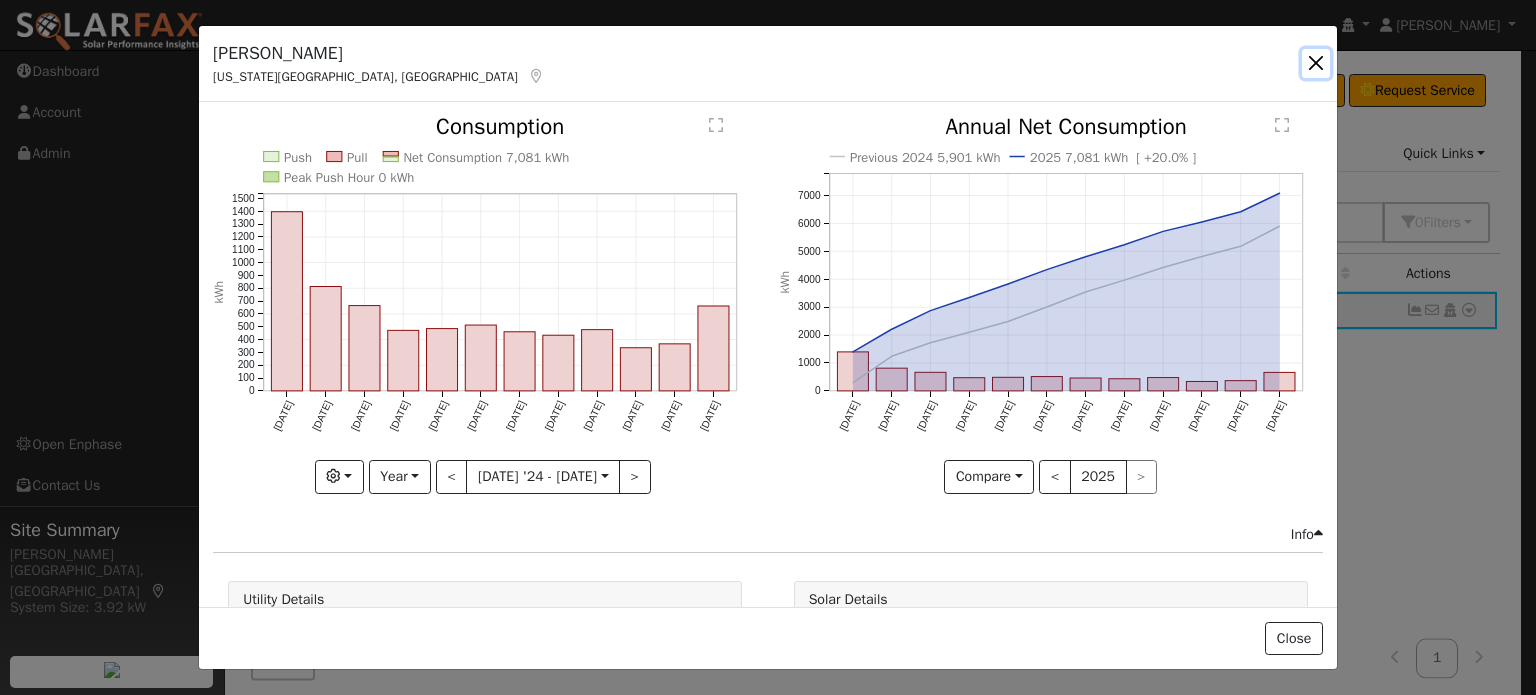 click at bounding box center [1316, 63] 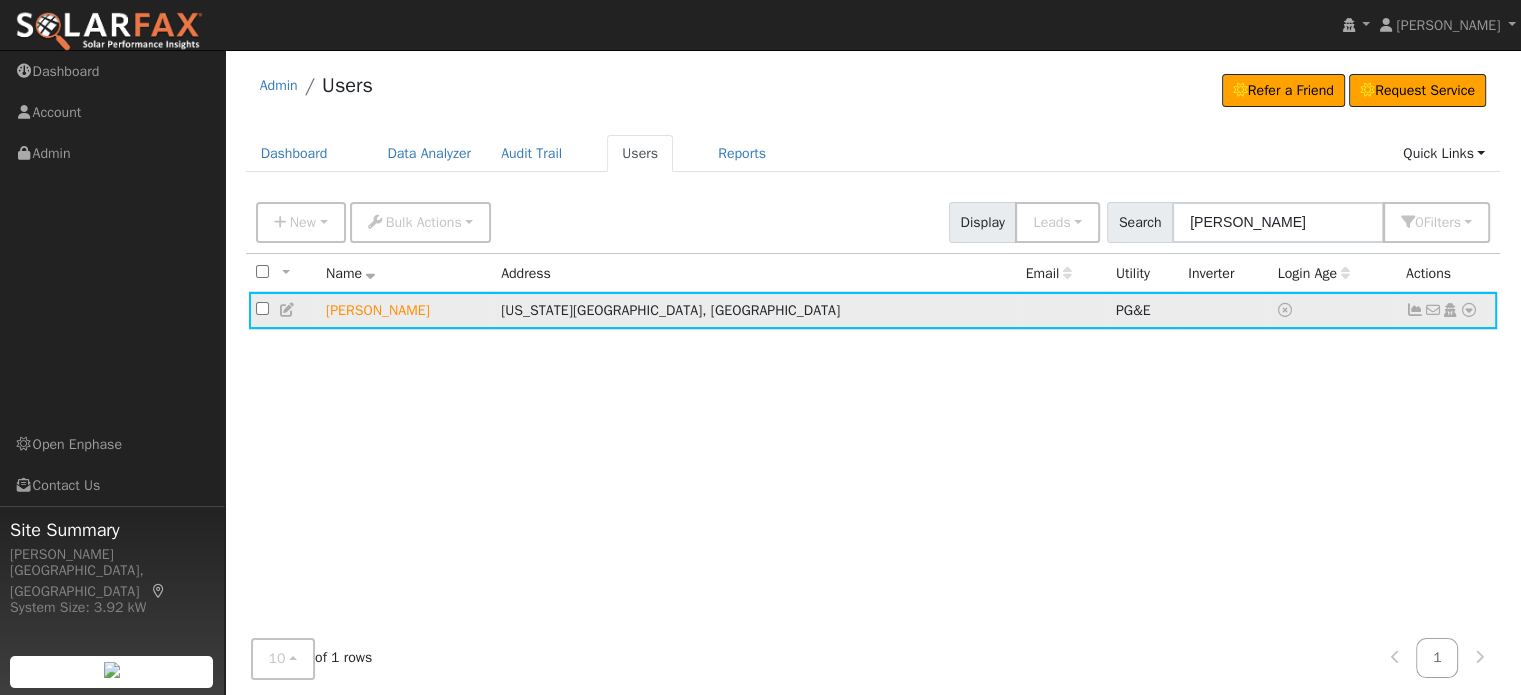 click on "No email address Send Email... Copy a Link Reset Password Open Access  Data Analyzer  Reports Scenario Health Check Account Timeline User Audit Trail  Interval Data Import From CSV Export to CSV  Connect  Solar  Disconnect  Utility  Delete User" 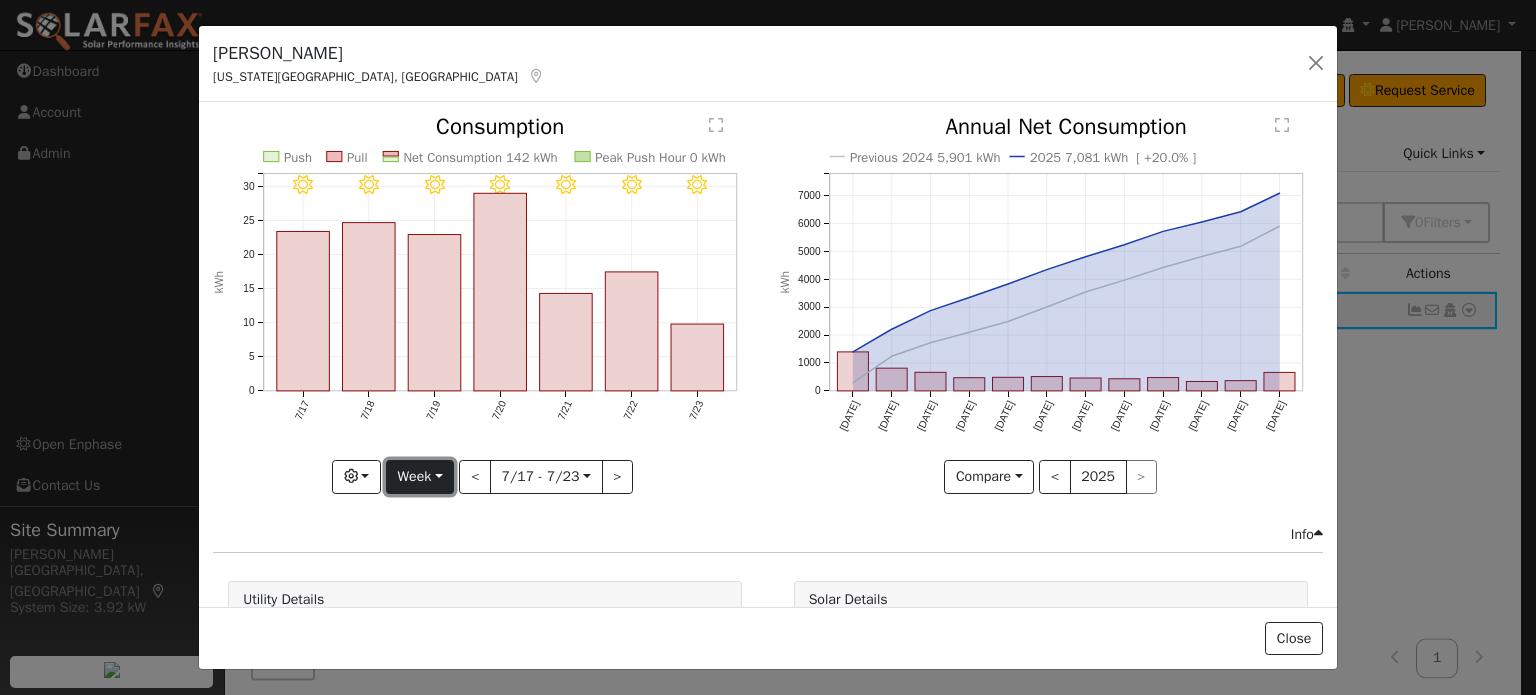click on "Week" at bounding box center [420, 477] 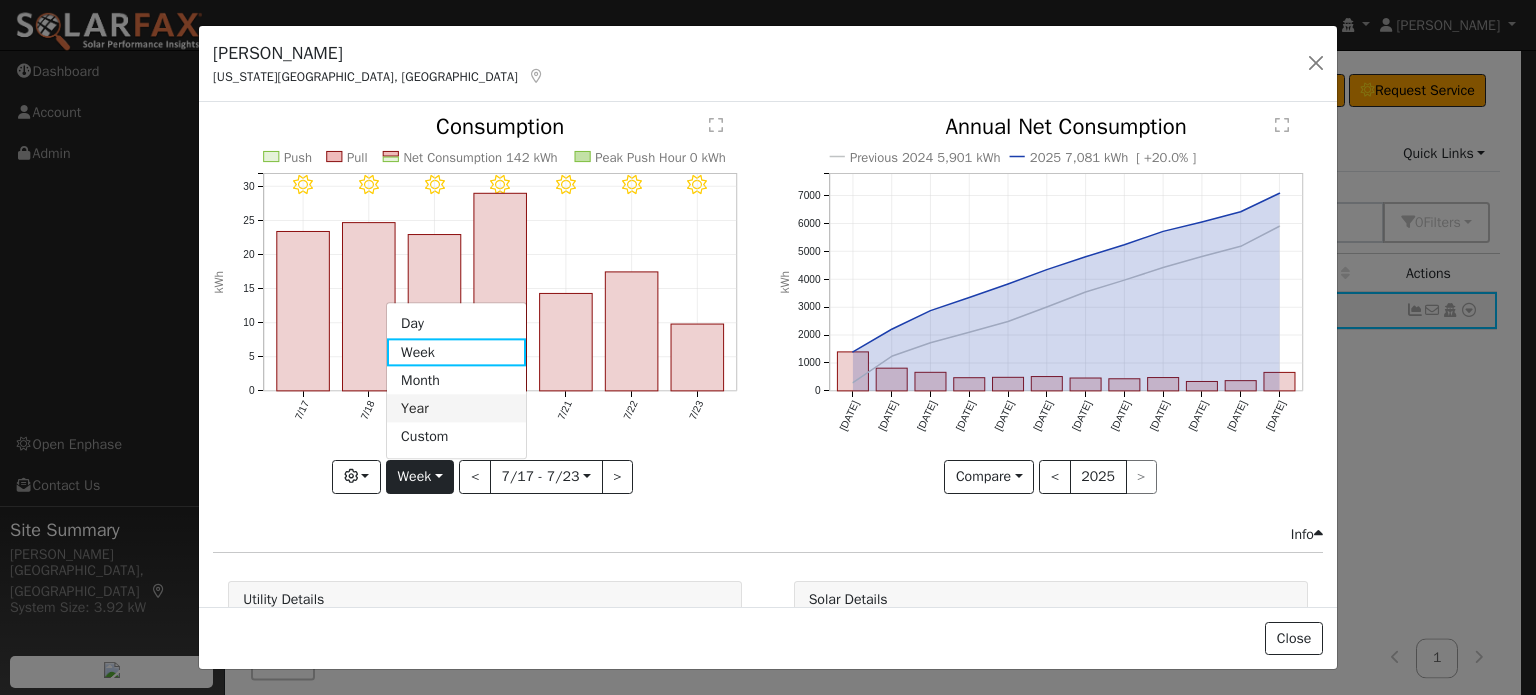 click on "Year" at bounding box center [456, 409] 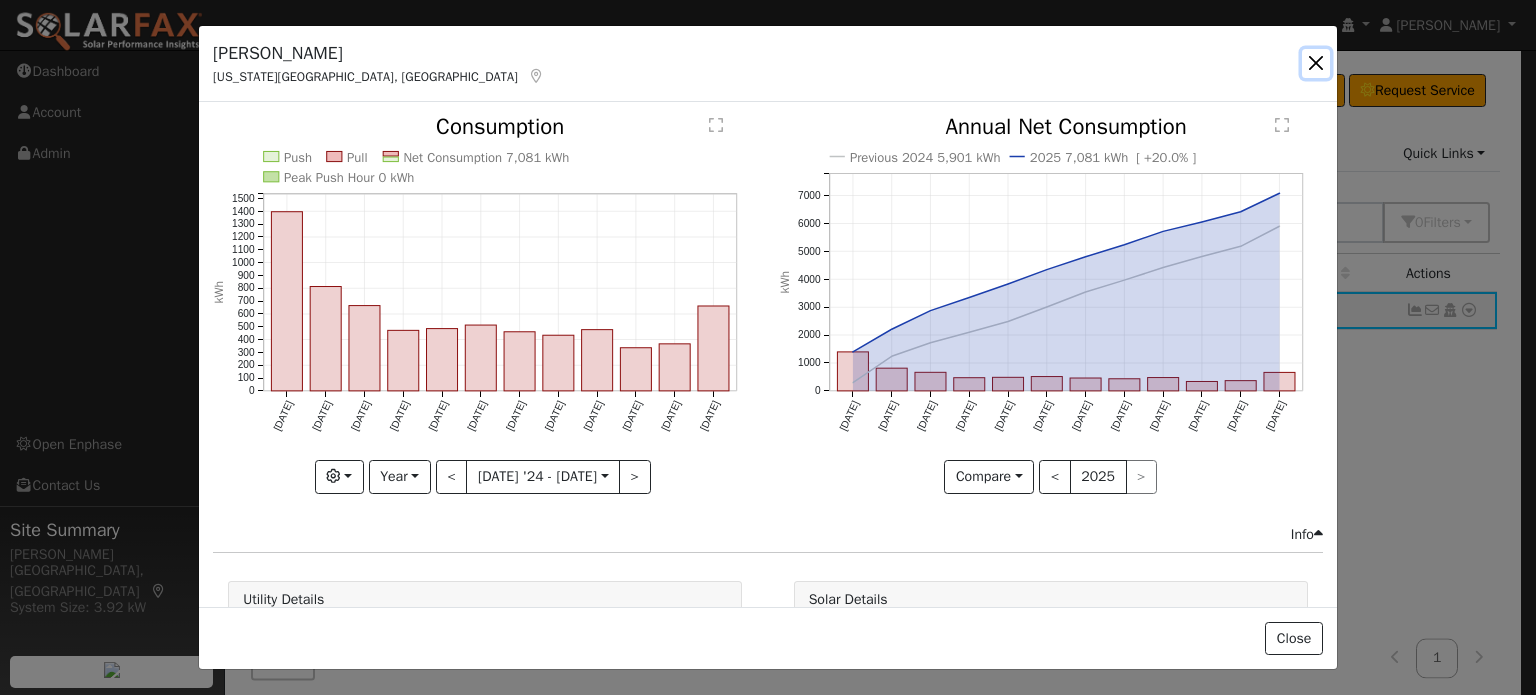 click at bounding box center (1316, 63) 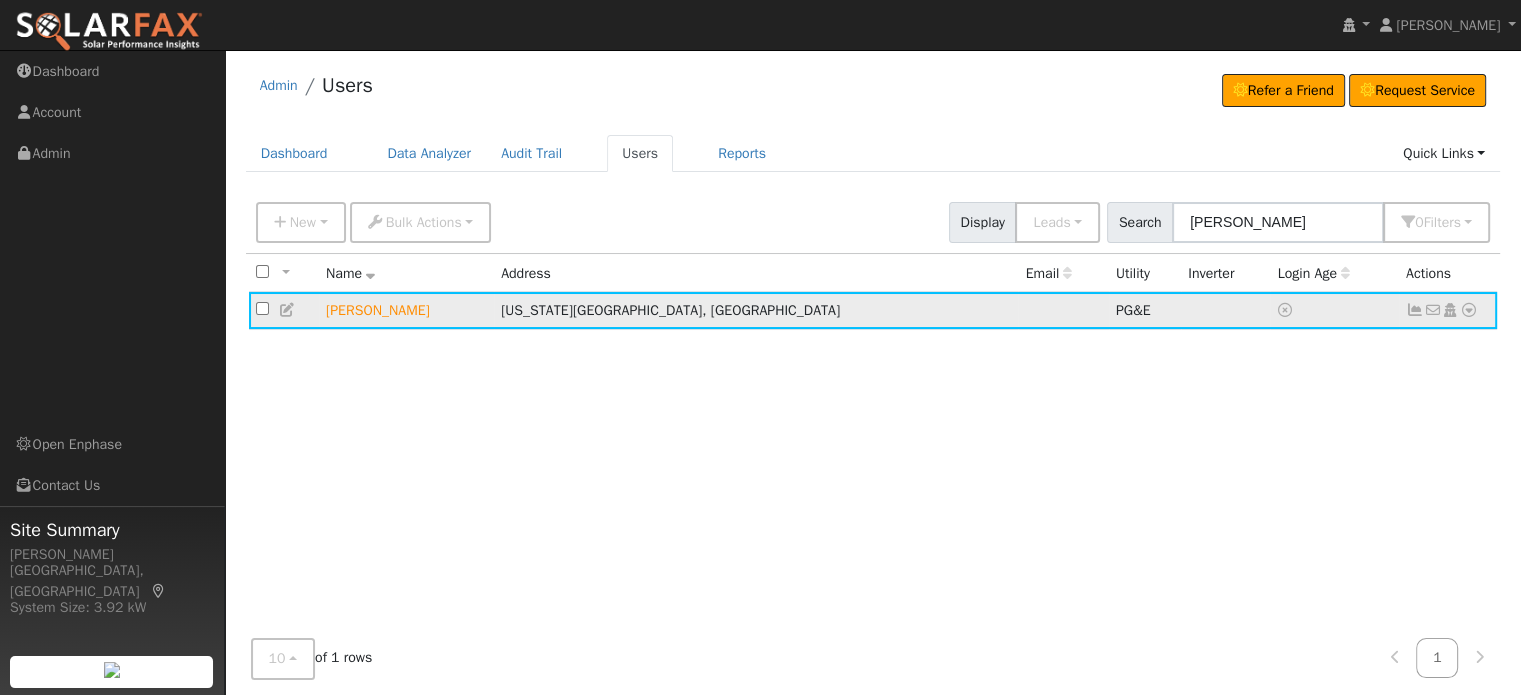 click at bounding box center [1469, 310] 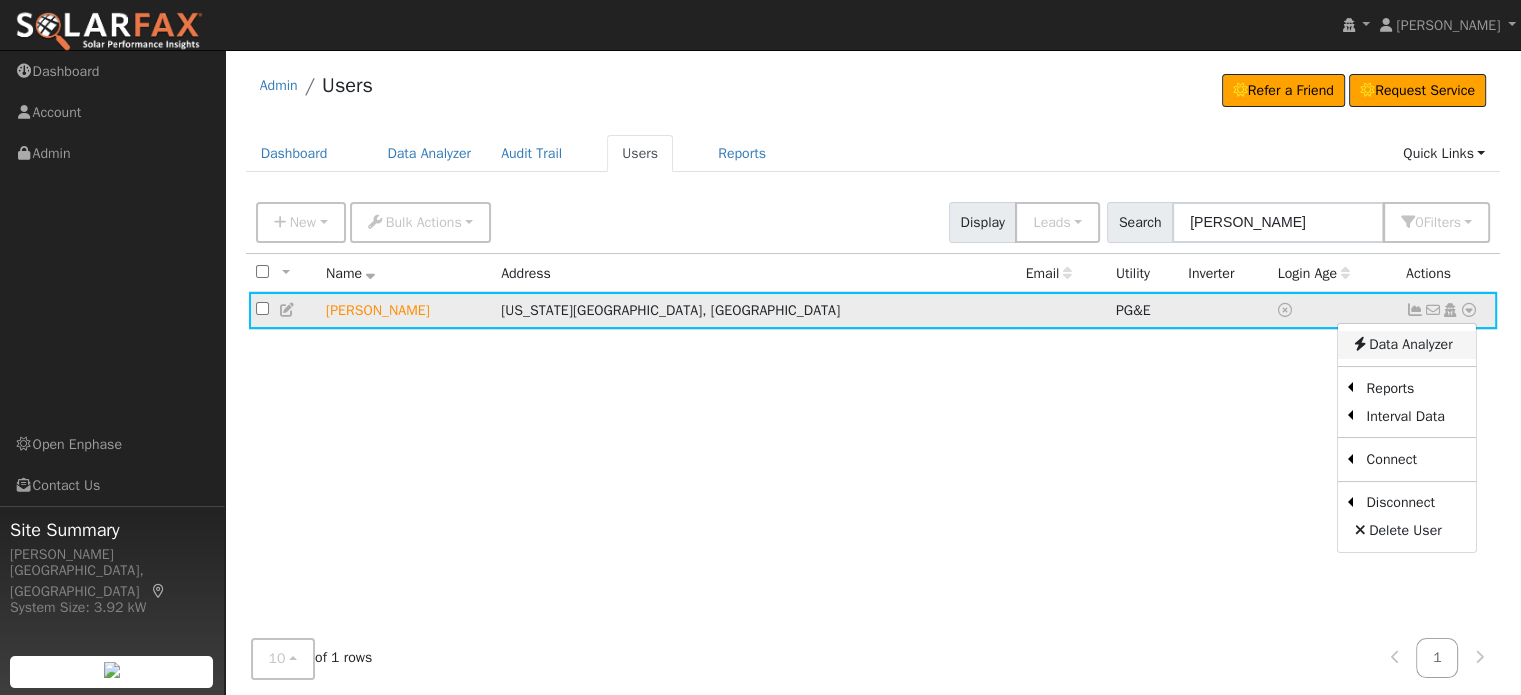 click on "Data Analyzer" at bounding box center (1406, 345) 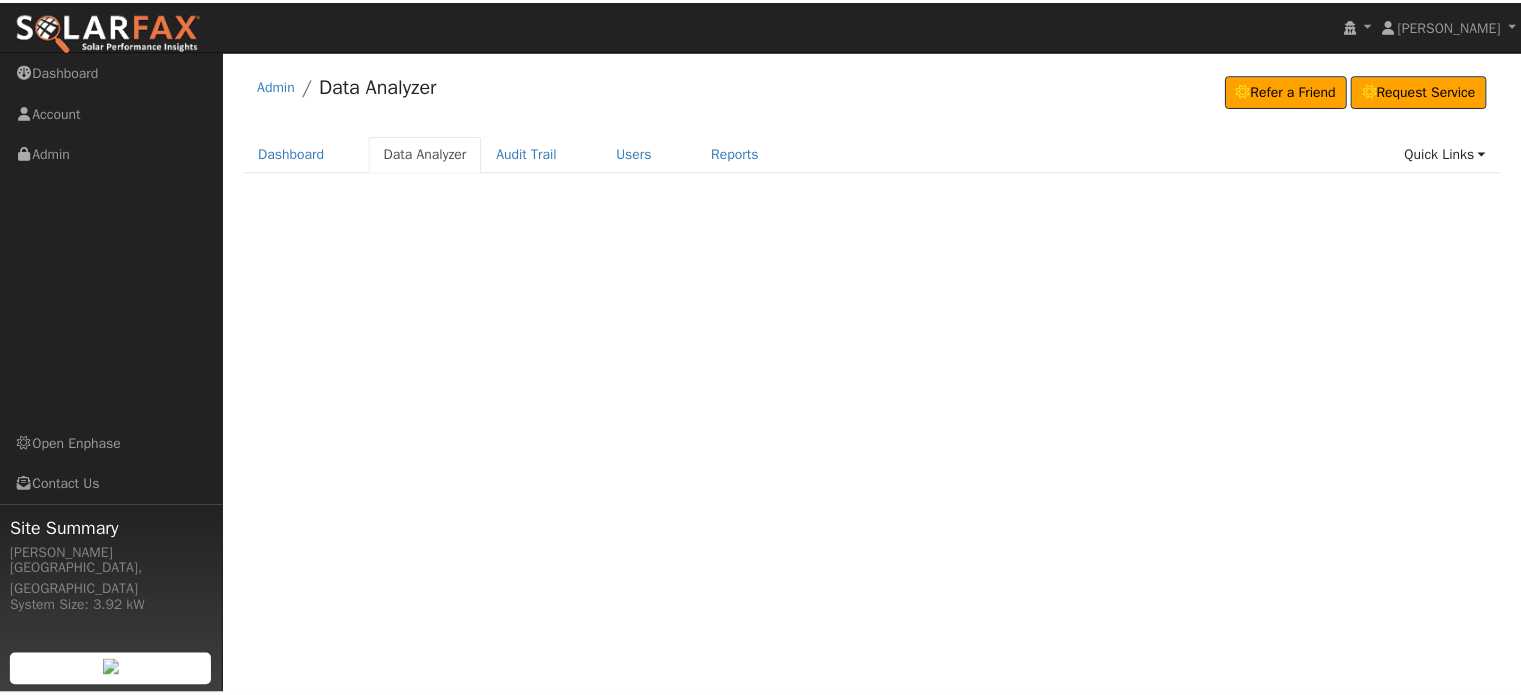 scroll, scrollTop: 0, scrollLeft: 0, axis: both 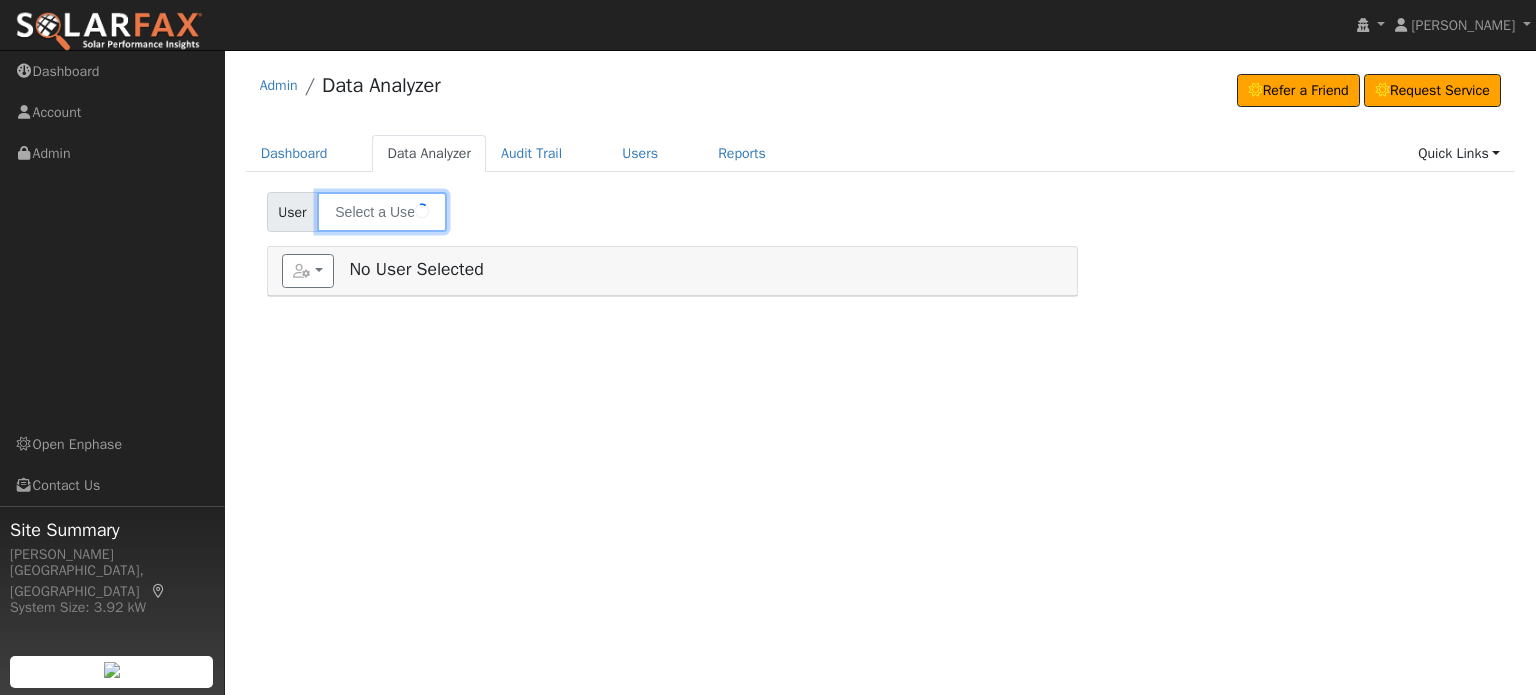 type on "Bob Anderson" 